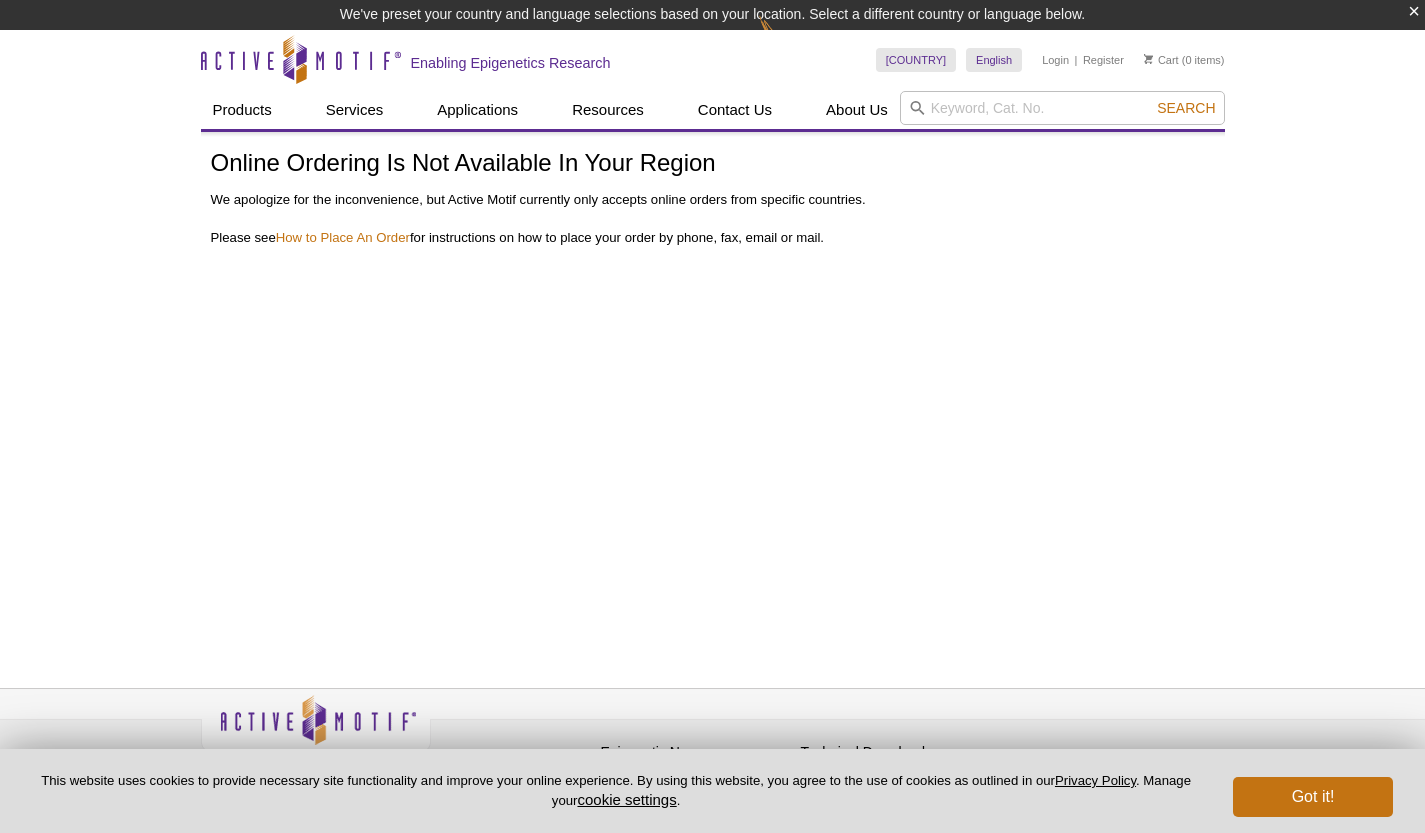 scroll, scrollTop: 0, scrollLeft: 0, axis: both 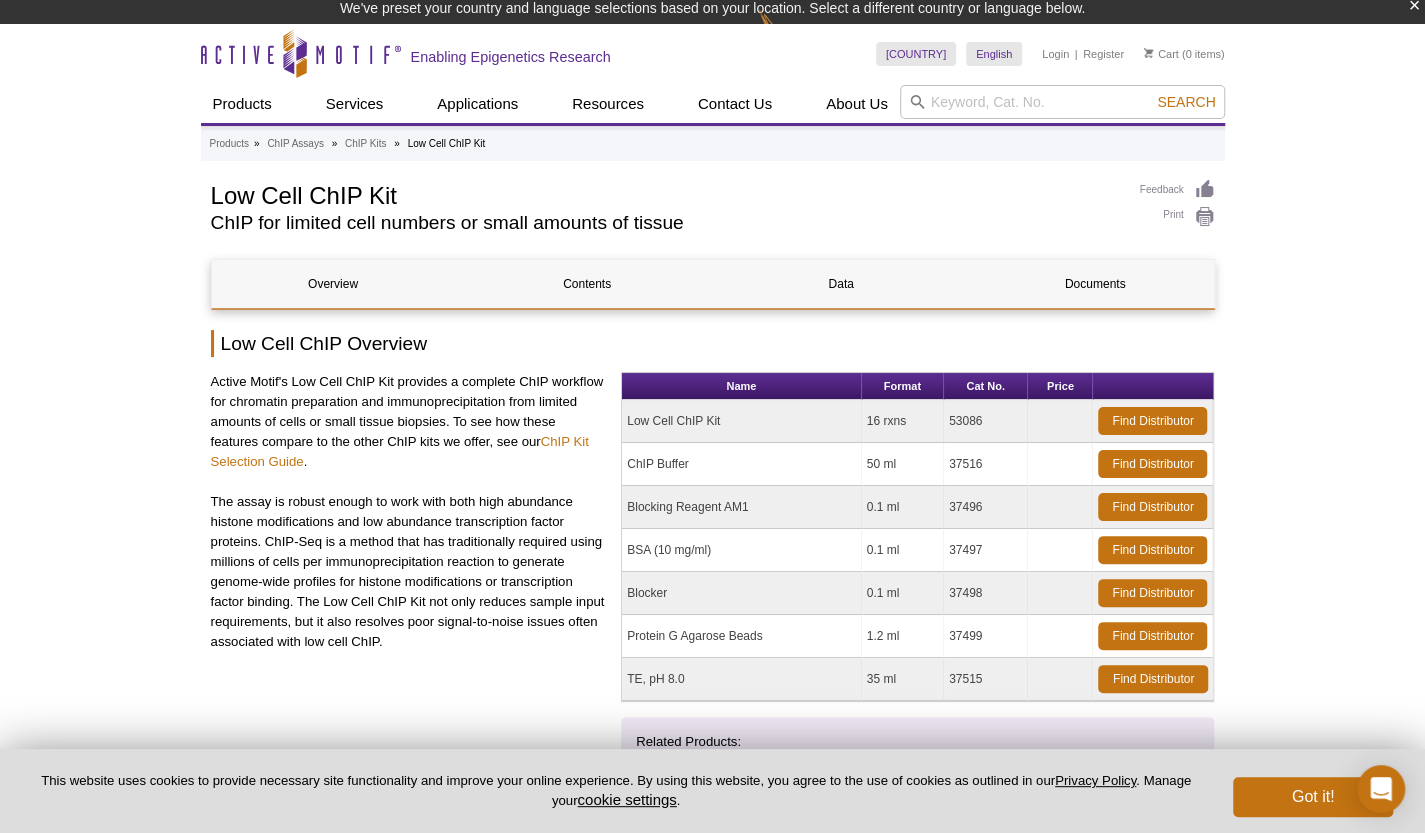 click on "Low Cell ChIP Kit" at bounding box center (741, 421) 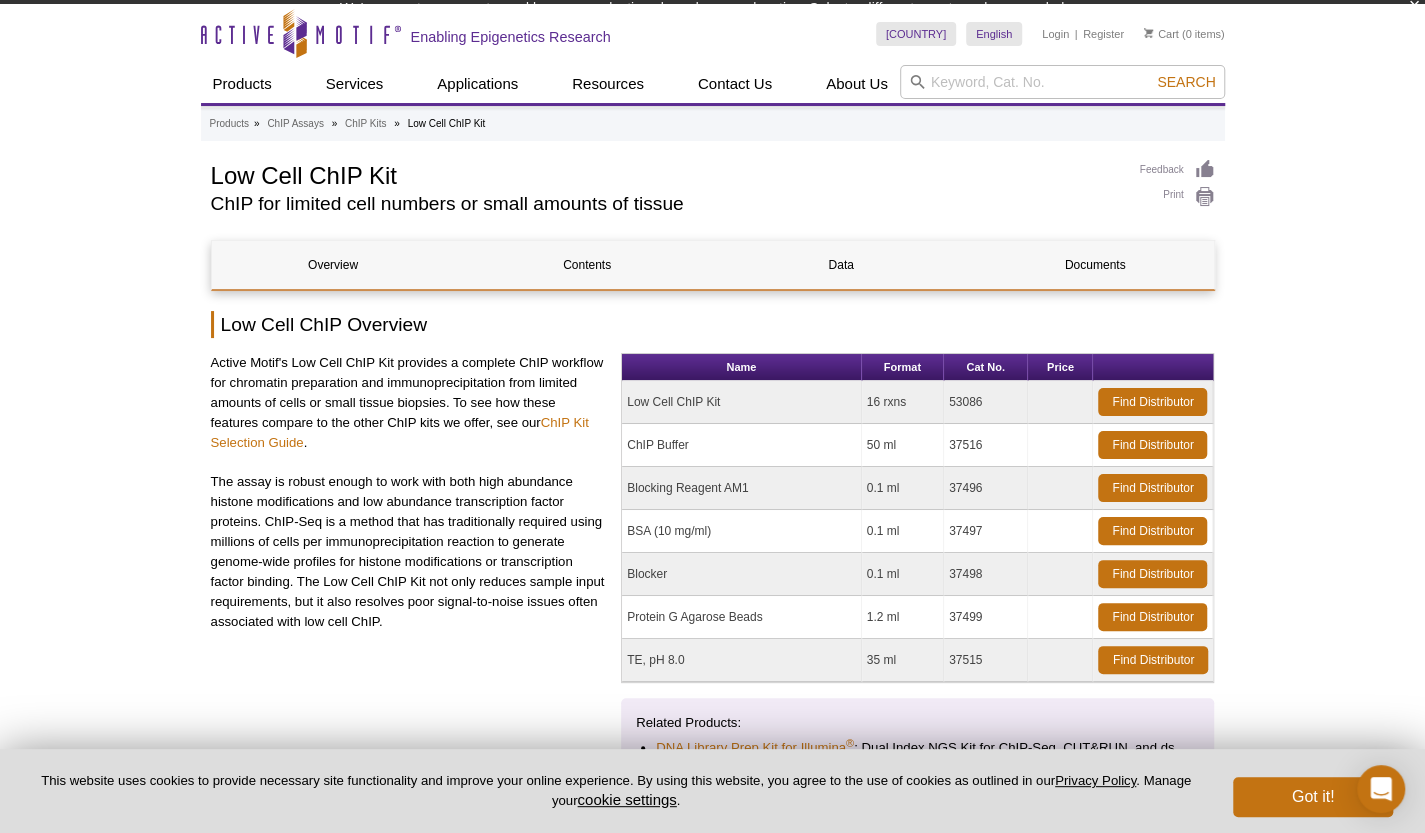scroll, scrollTop: 0, scrollLeft: 0, axis: both 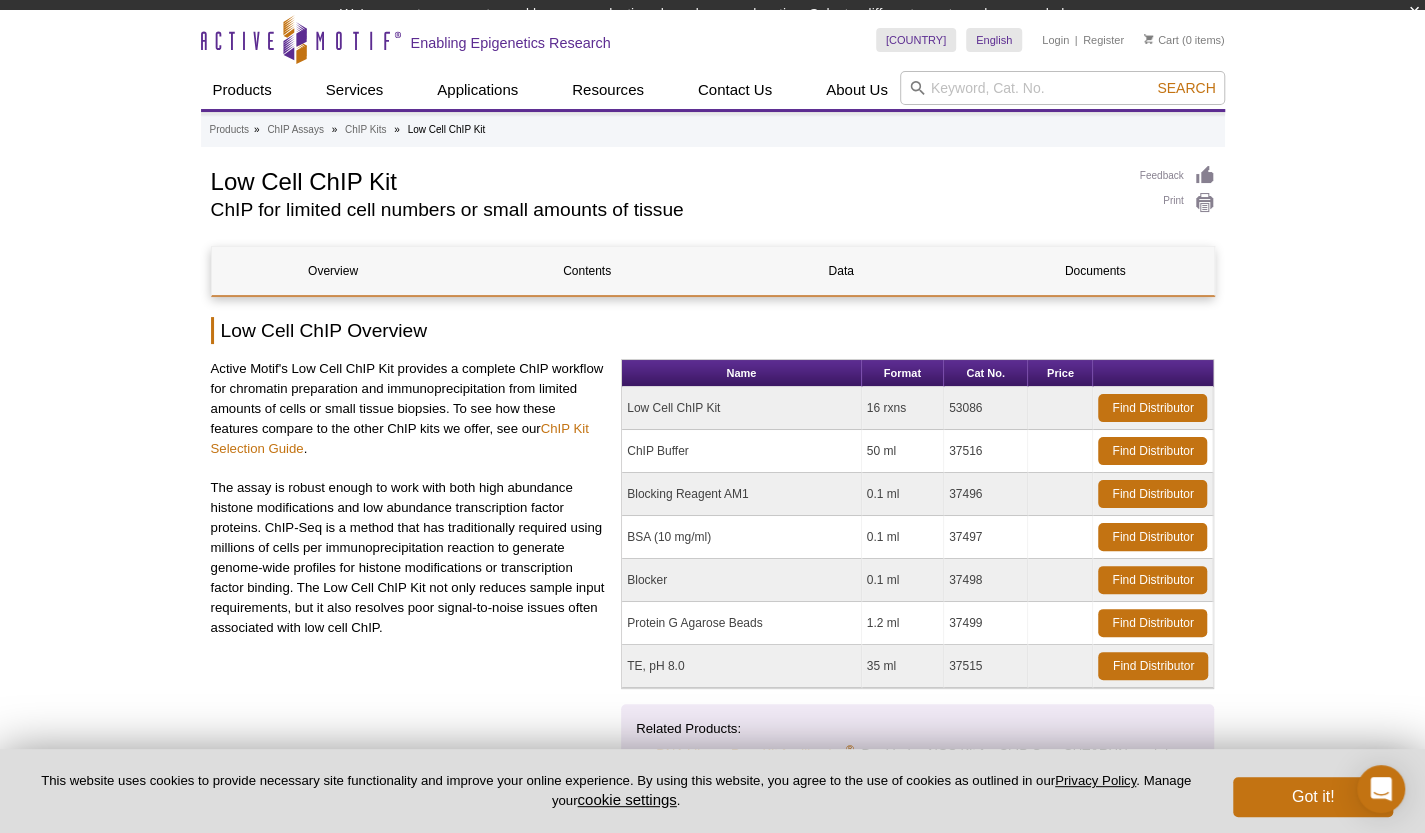 click on "Low Cell ChIP Kit
16 rxns
53086
Find Distributor
ChIP Buffer
50 ml
37516" at bounding box center (917, 537) 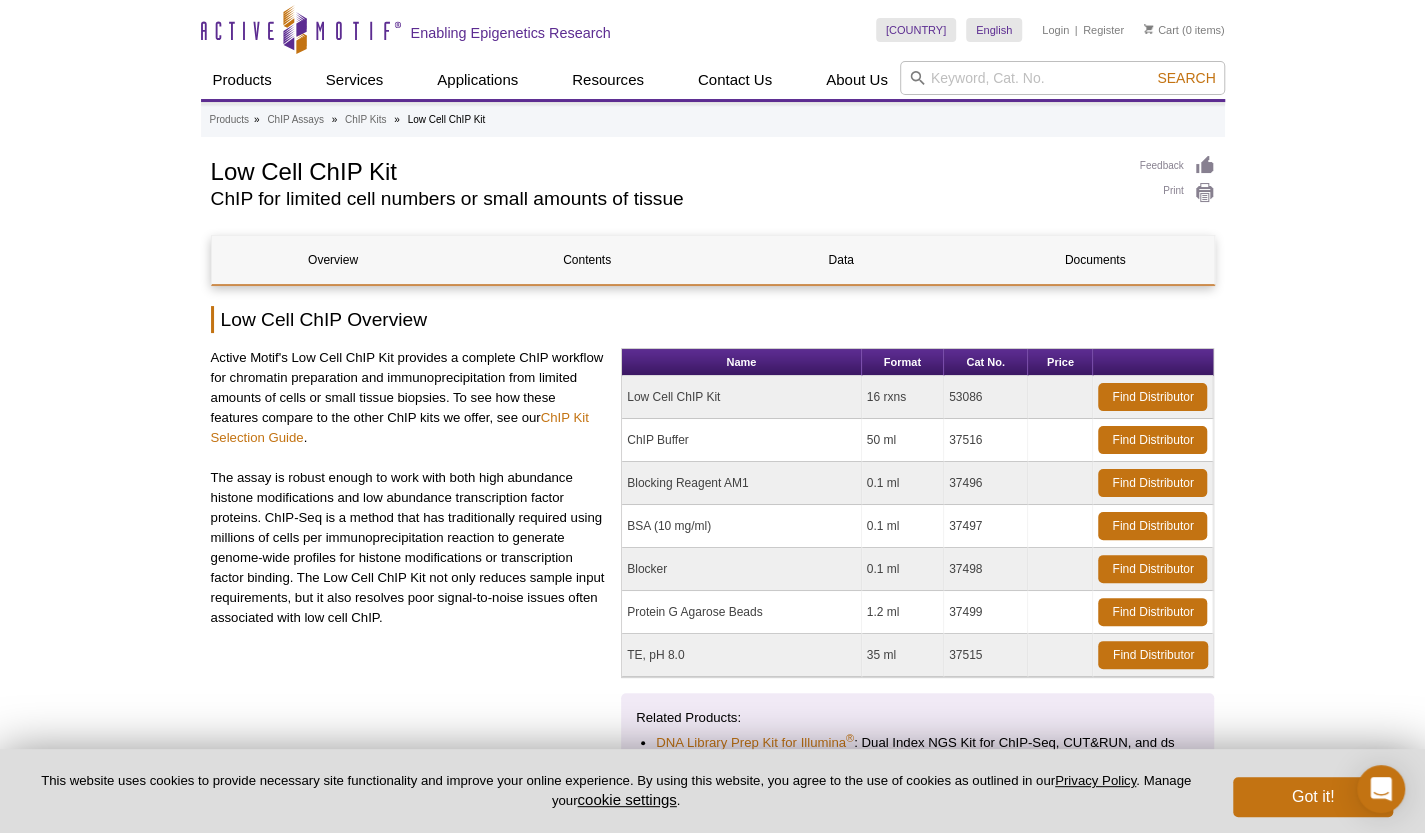 click on "53086" at bounding box center (986, 397) 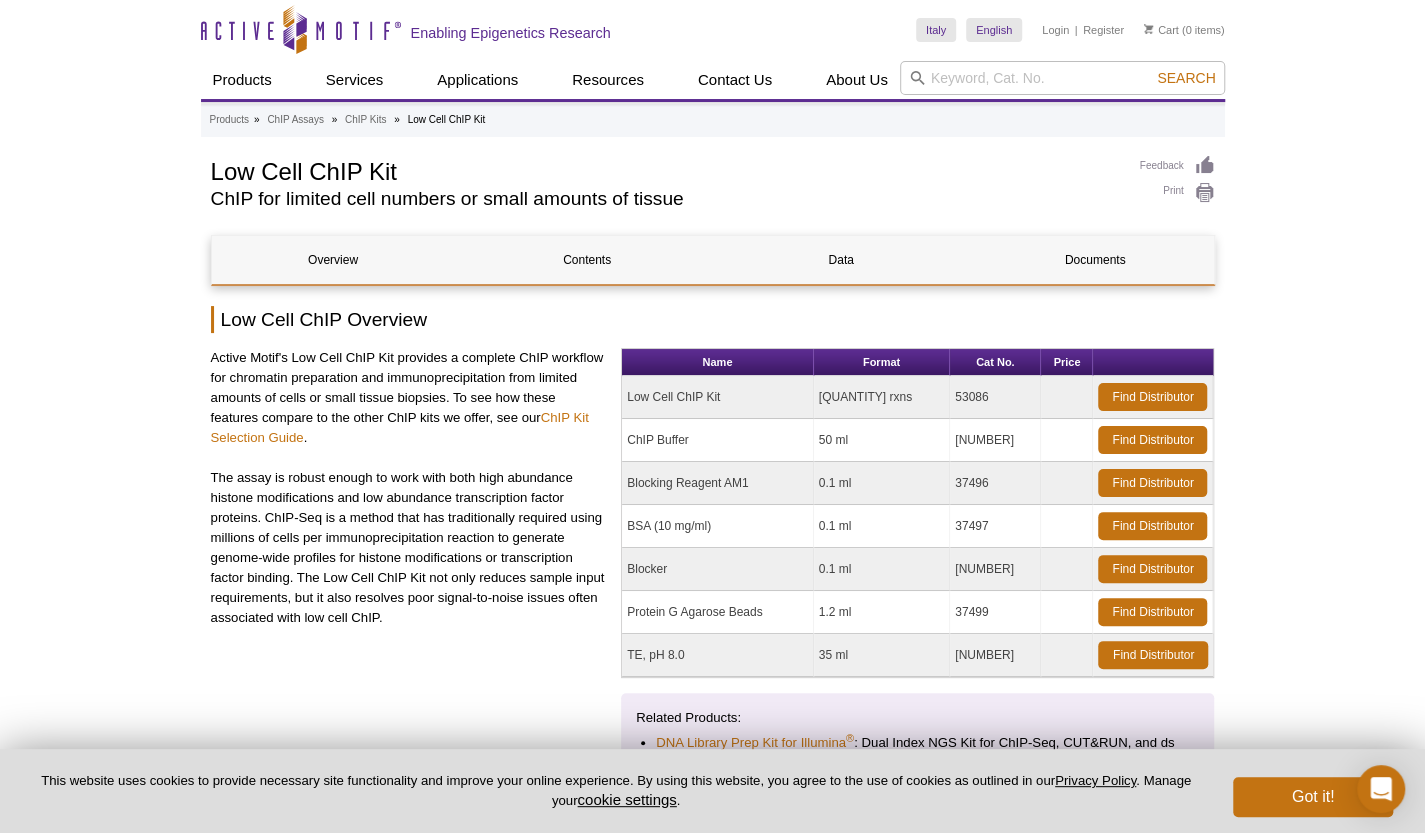 scroll, scrollTop: 30, scrollLeft: 0, axis: vertical 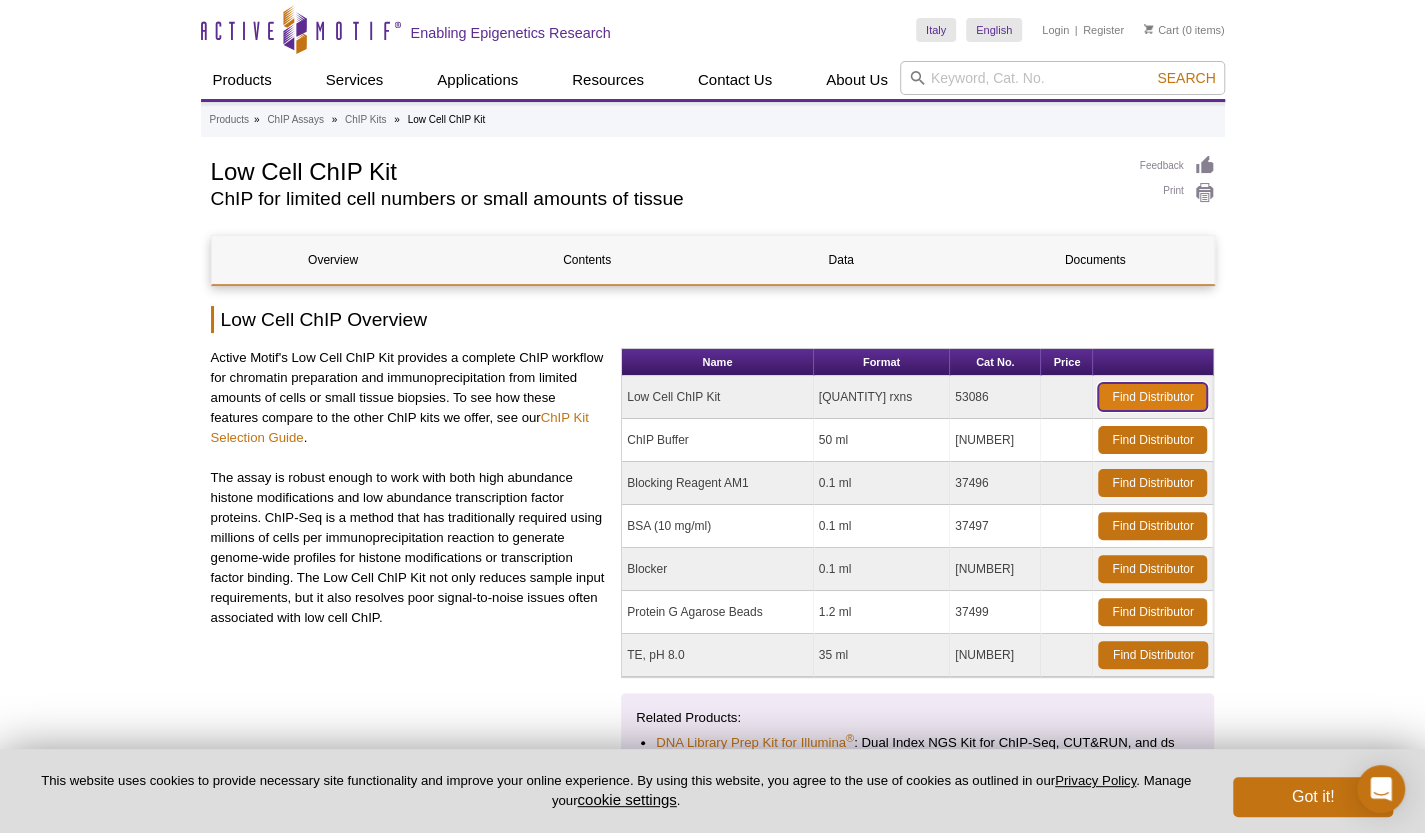 click on "Find Distributor" at bounding box center [1152, 397] 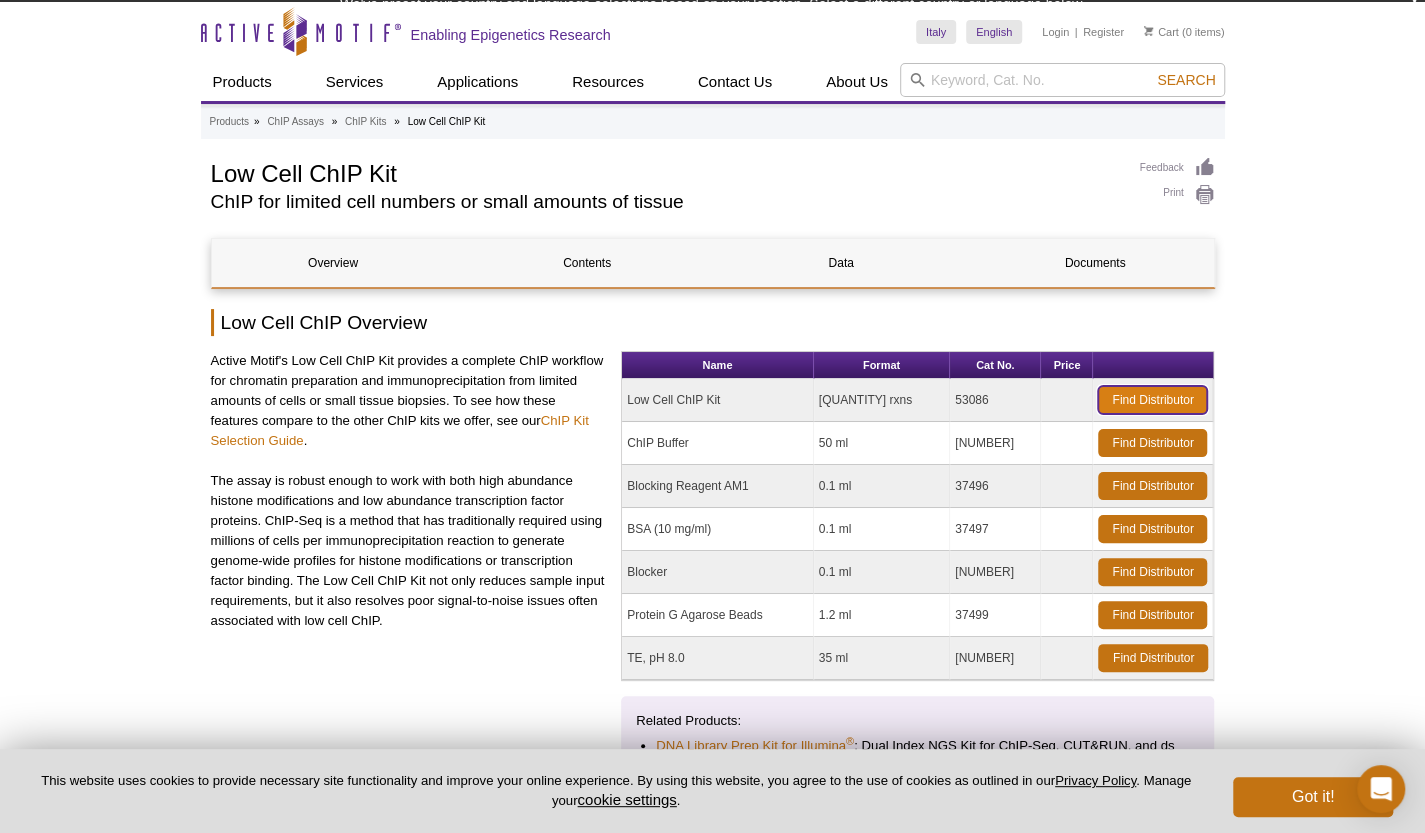 scroll, scrollTop: 0, scrollLeft: 0, axis: both 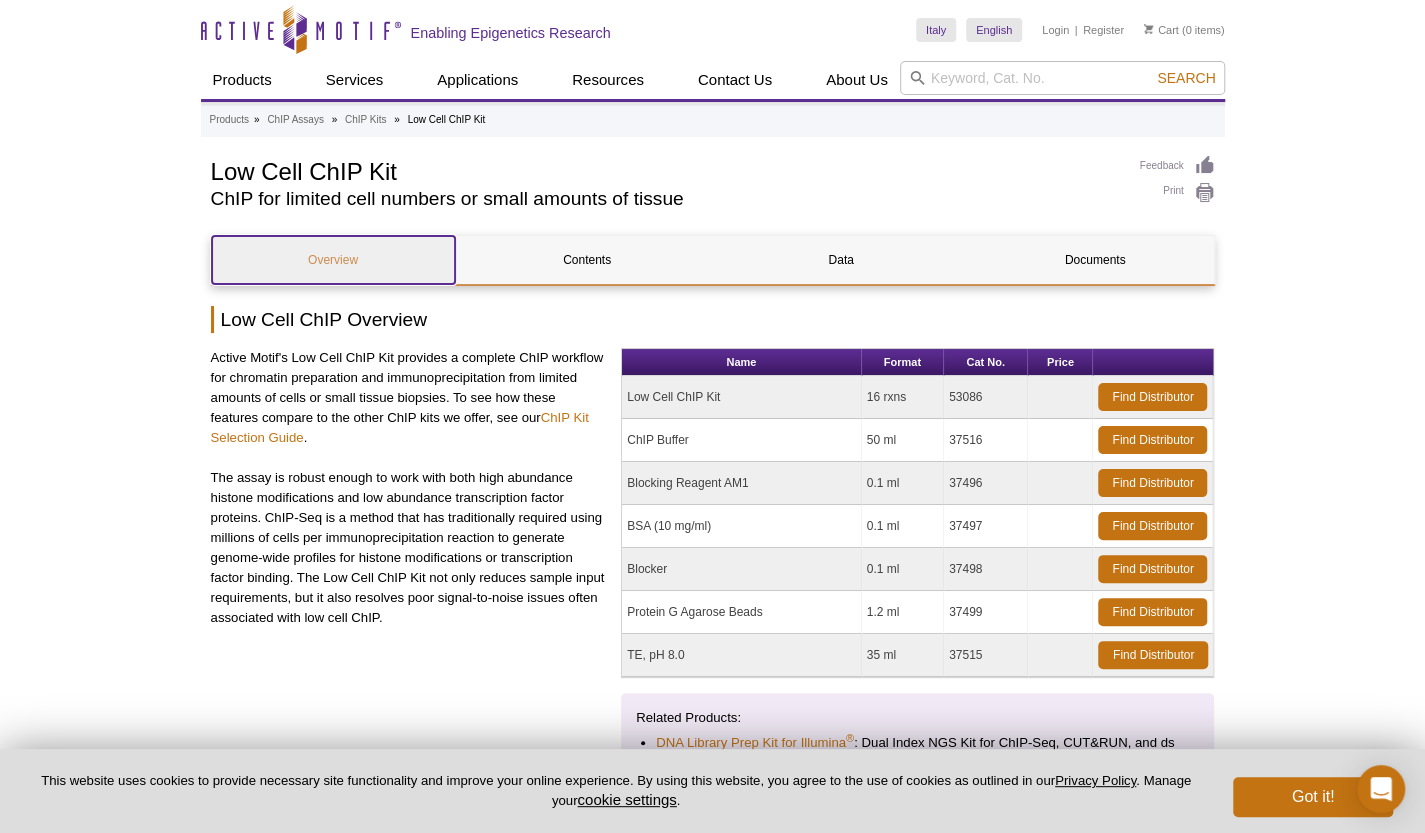click on "Overview" at bounding box center [333, 260] 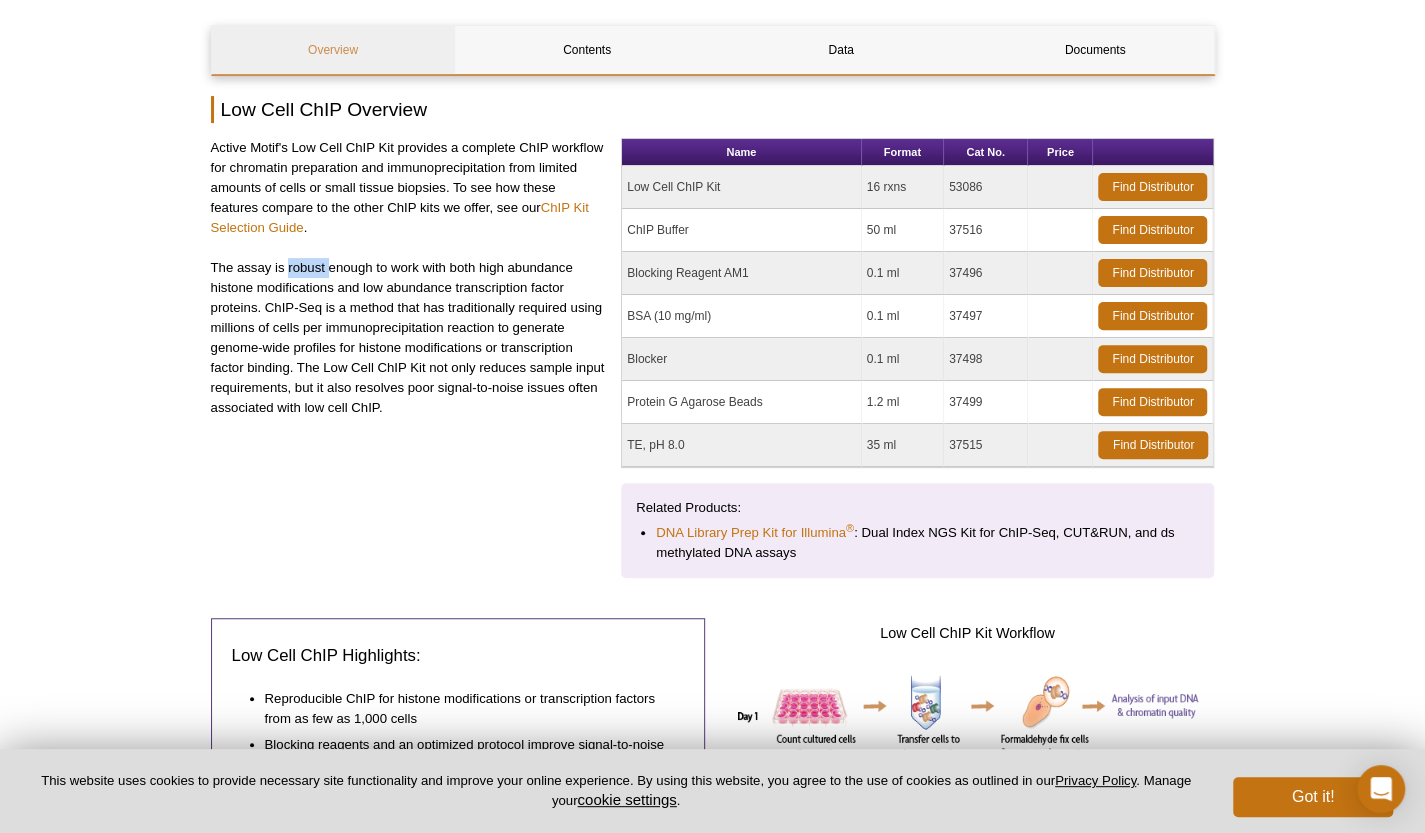 scroll, scrollTop: 192, scrollLeft: 0, axis: vertical 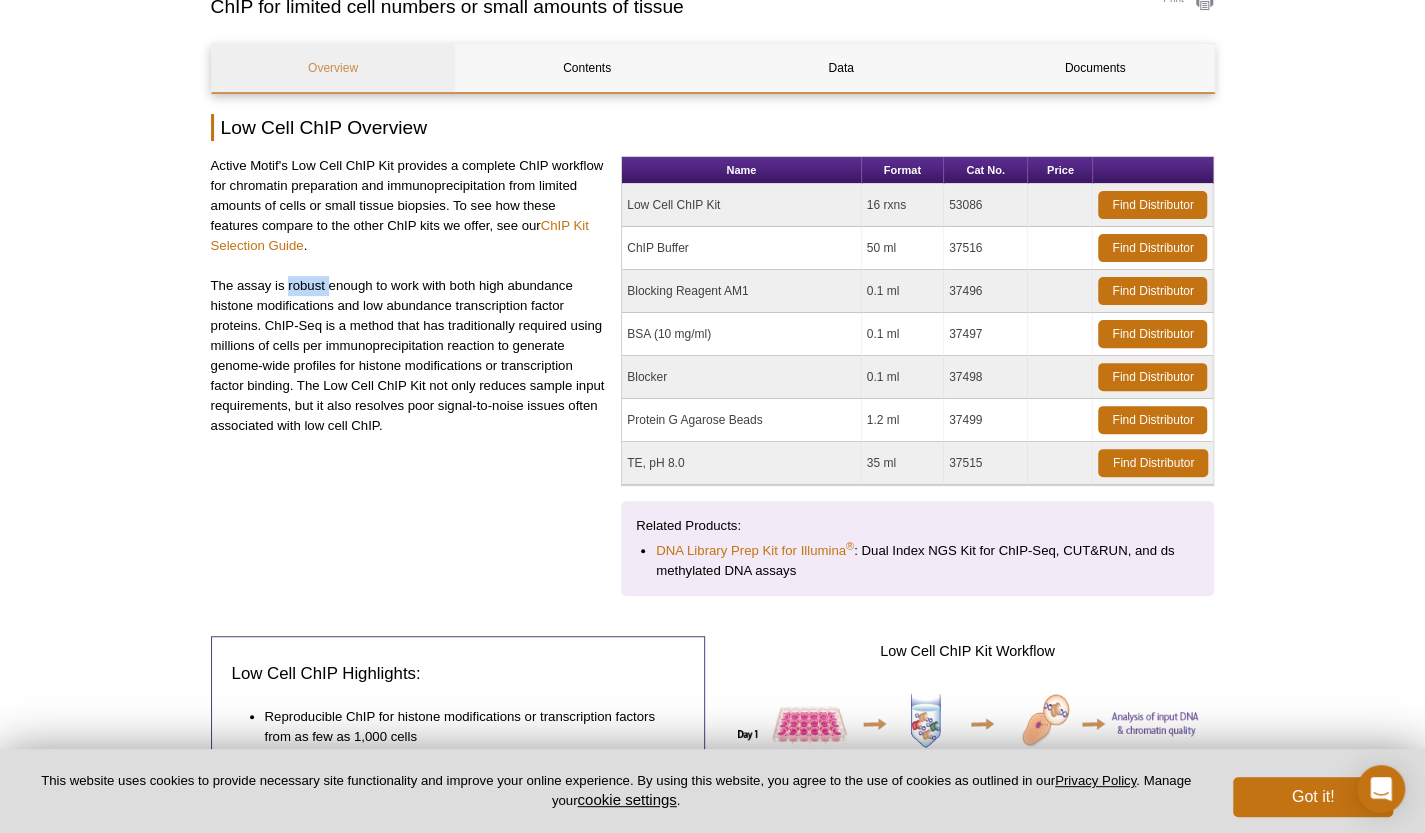 click on "Active Motif's Low Cell ChIP Kit provides a complete ChIP workflow for chromatin preparation and immunoprecipitation from limited amounts of cells or small tissue biopsies. To see how these features compare to the other ChIP kits we offer, see our  ChIP Kit Selection Guide .
The assay is robust enough to work with both high abundance histone modifications and low abundance transcription factor proteins. ChIP-Seq is a method that has traditionally required using millions of cells per immunoprecipitation reaction to generate genome-wide profiles for histone modifications or transcription factor binding. The Low Cell ChIP Kit not only reduces sample input requirements, but it also resolves poor signal-to-noise issues often associated with low cell ChIP." at bounding box center [409, 368] 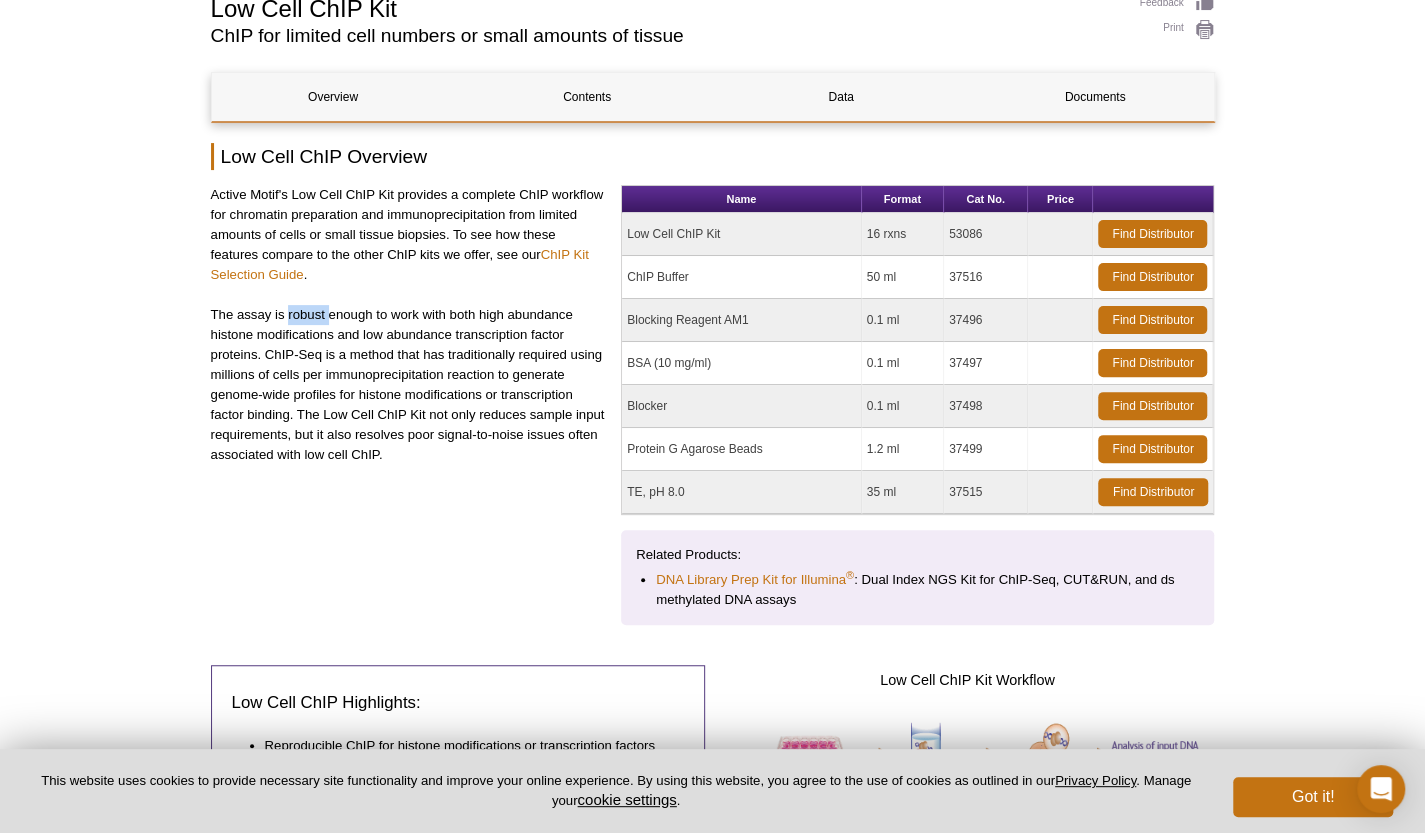 scroll, scrollTop: 159, scrollLeft: 0, axis: vertical 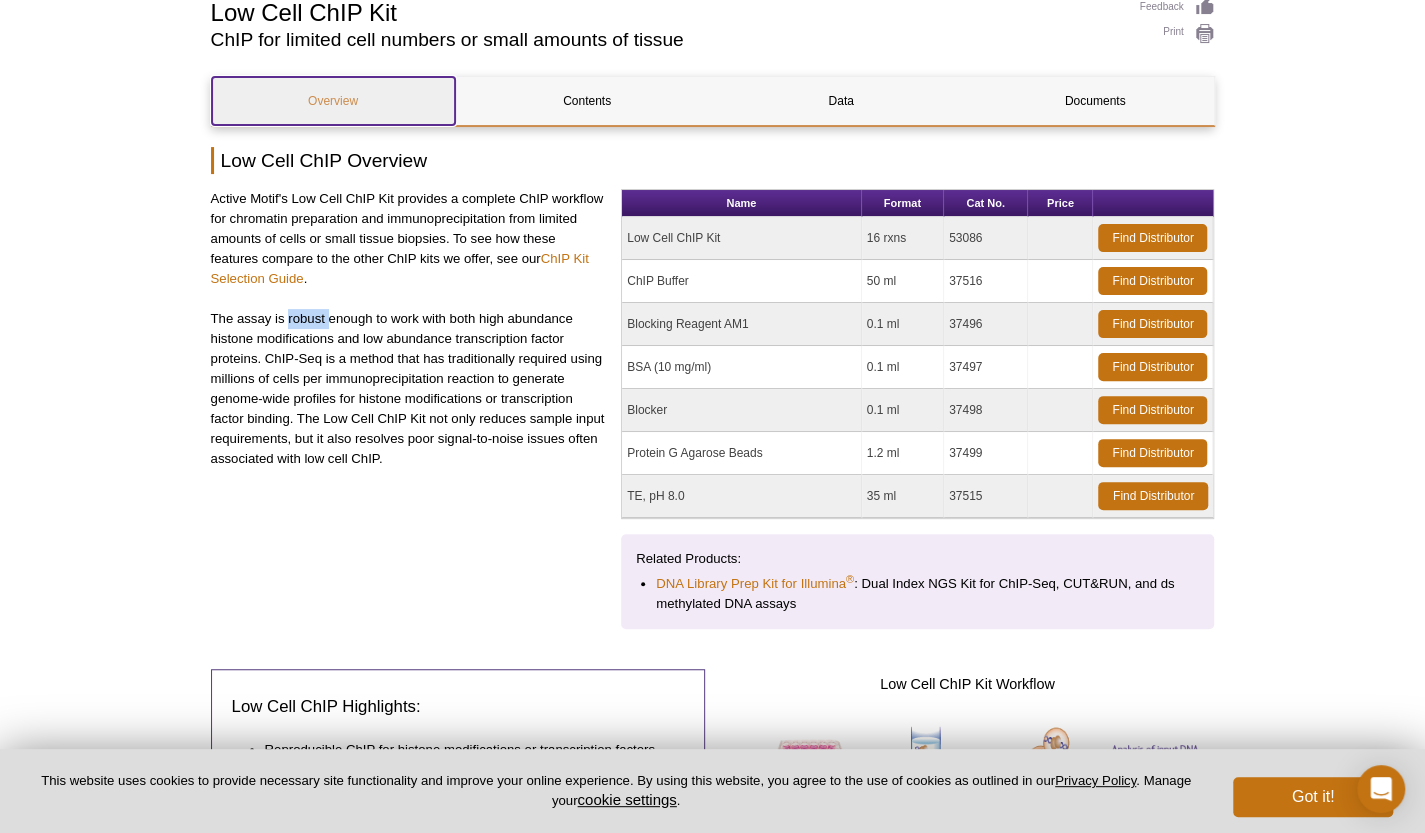click on "Overview" at bounding box center (333, 101) 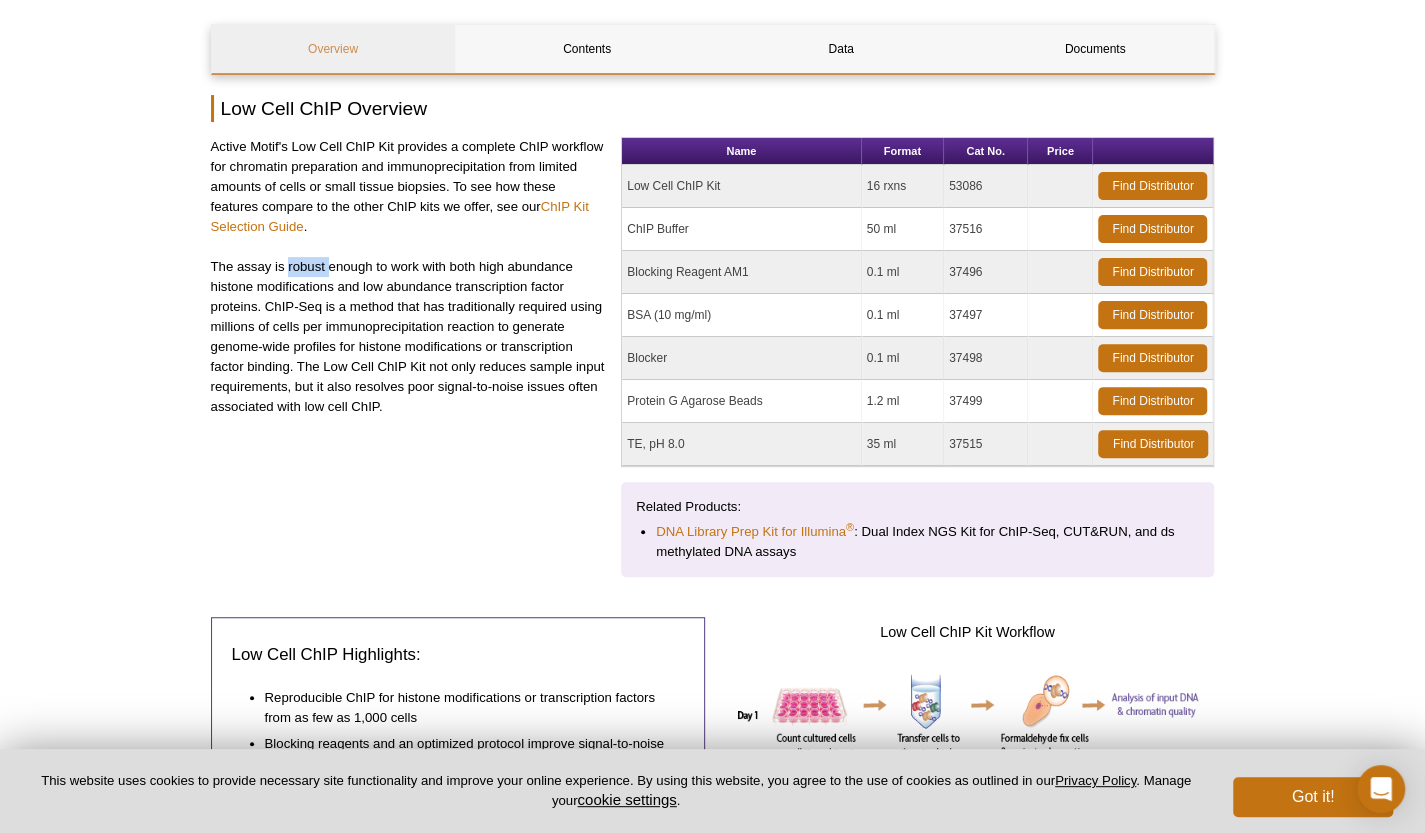 scroll, scrollTop: 192, scrollLeft: 0, axis: vertical 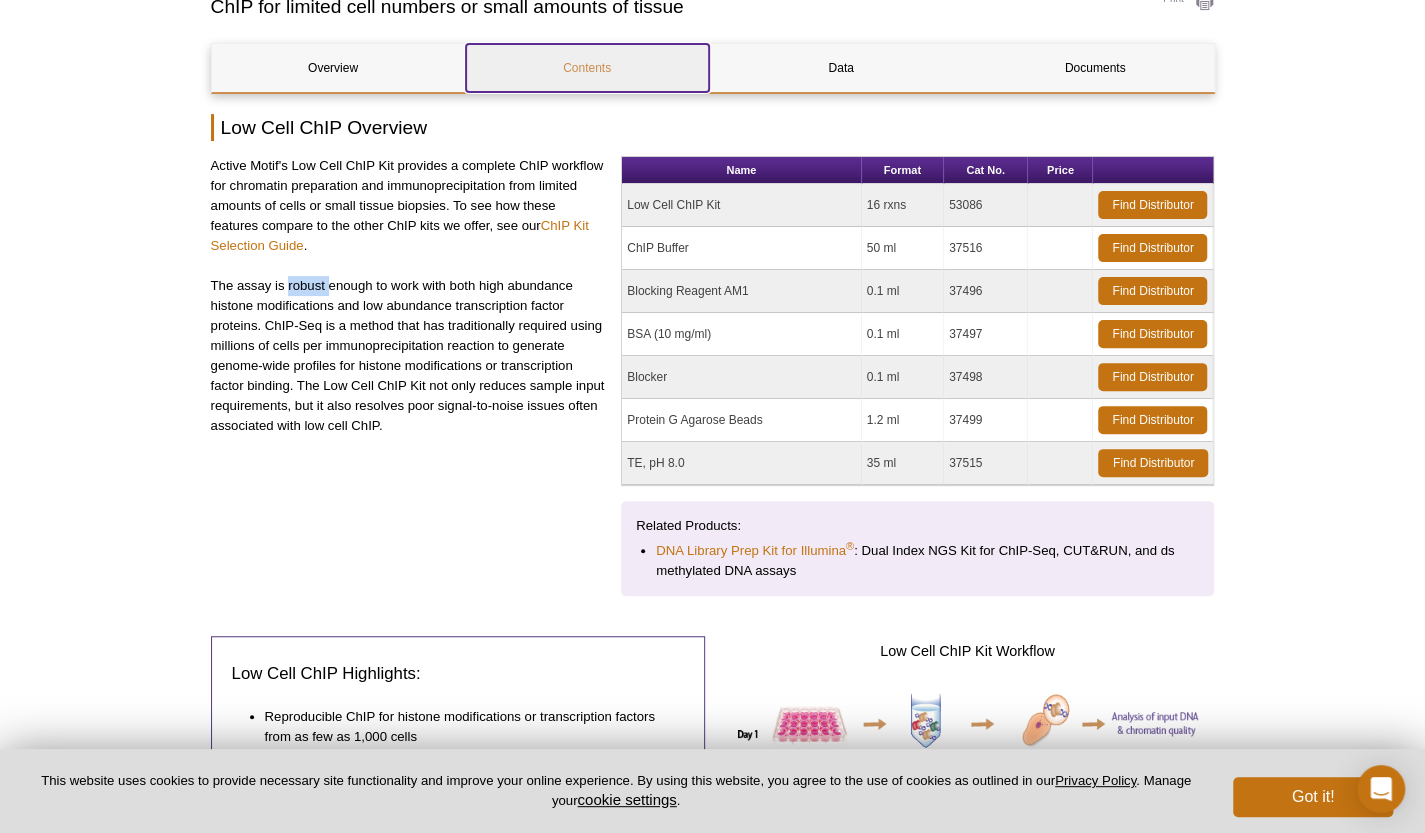 click on "Contents" at bounding box center [587, 68] 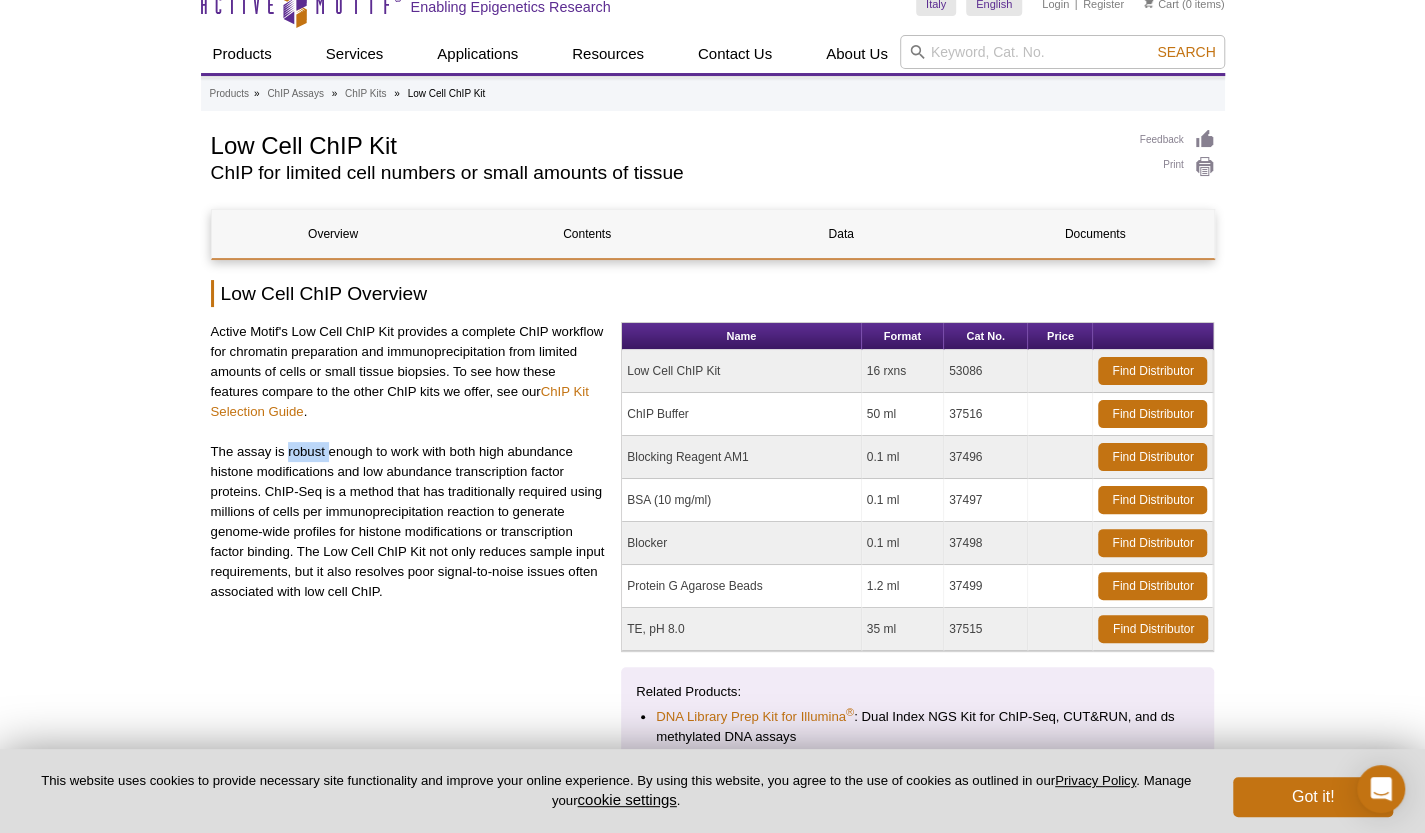 scroll, scrollTop: 13, scrollLeft: 0, axis: vertical 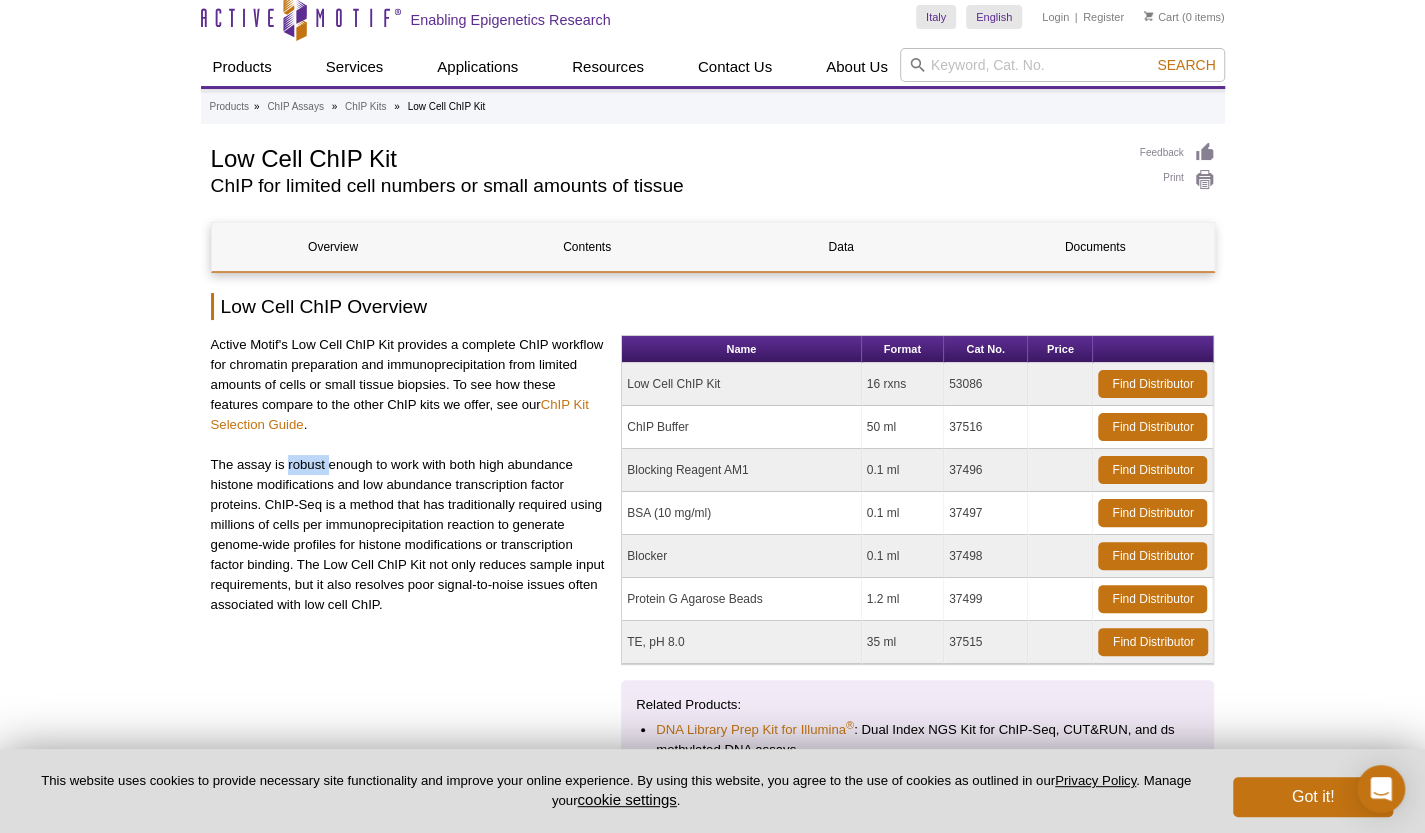 drag, startPoint x: 624, startPoint y: 377, endPoint x: 1036, endPoint y: 376, distance: 412.00122 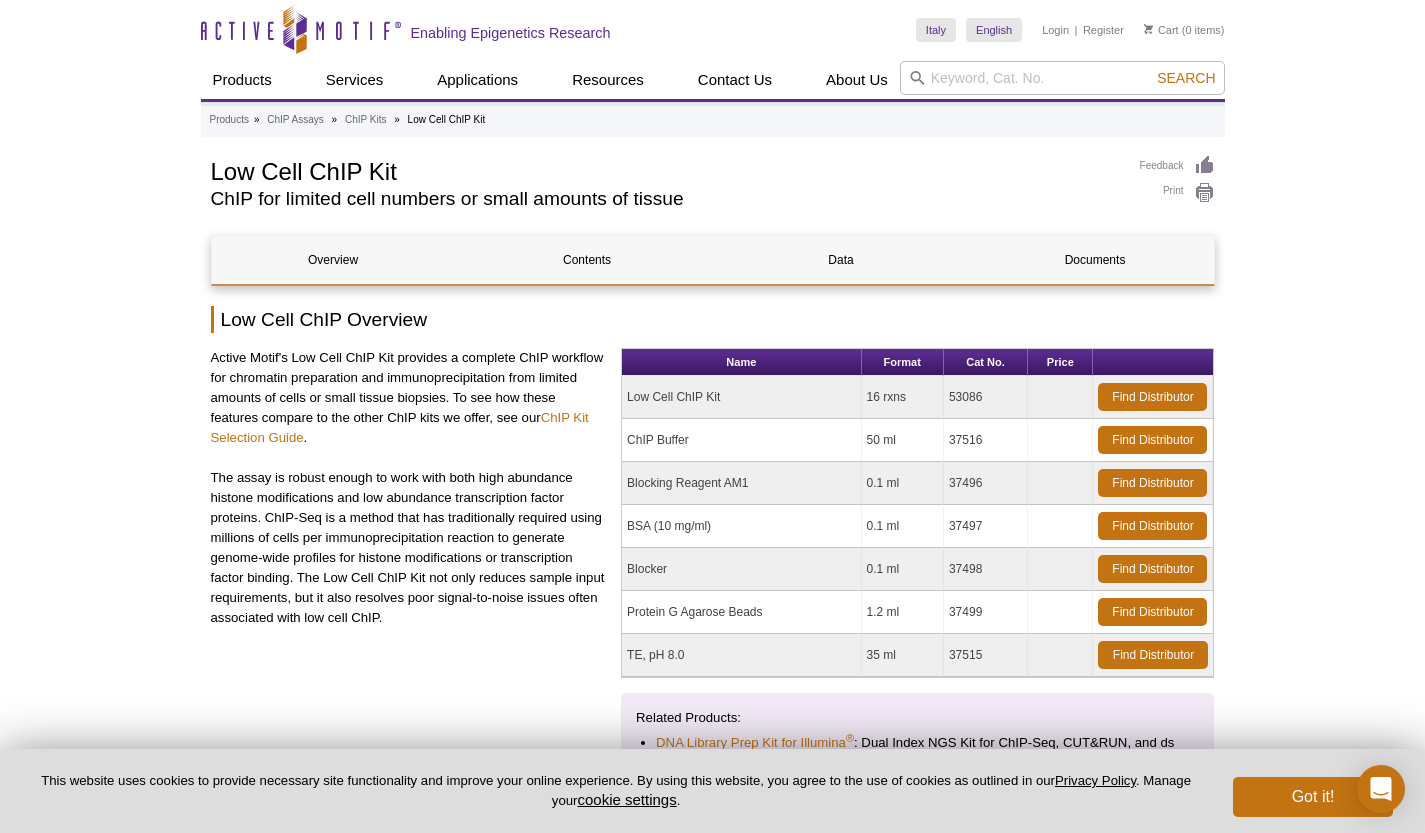 scroll, scrollTop: 0, scrollLeft: 0, axis: both 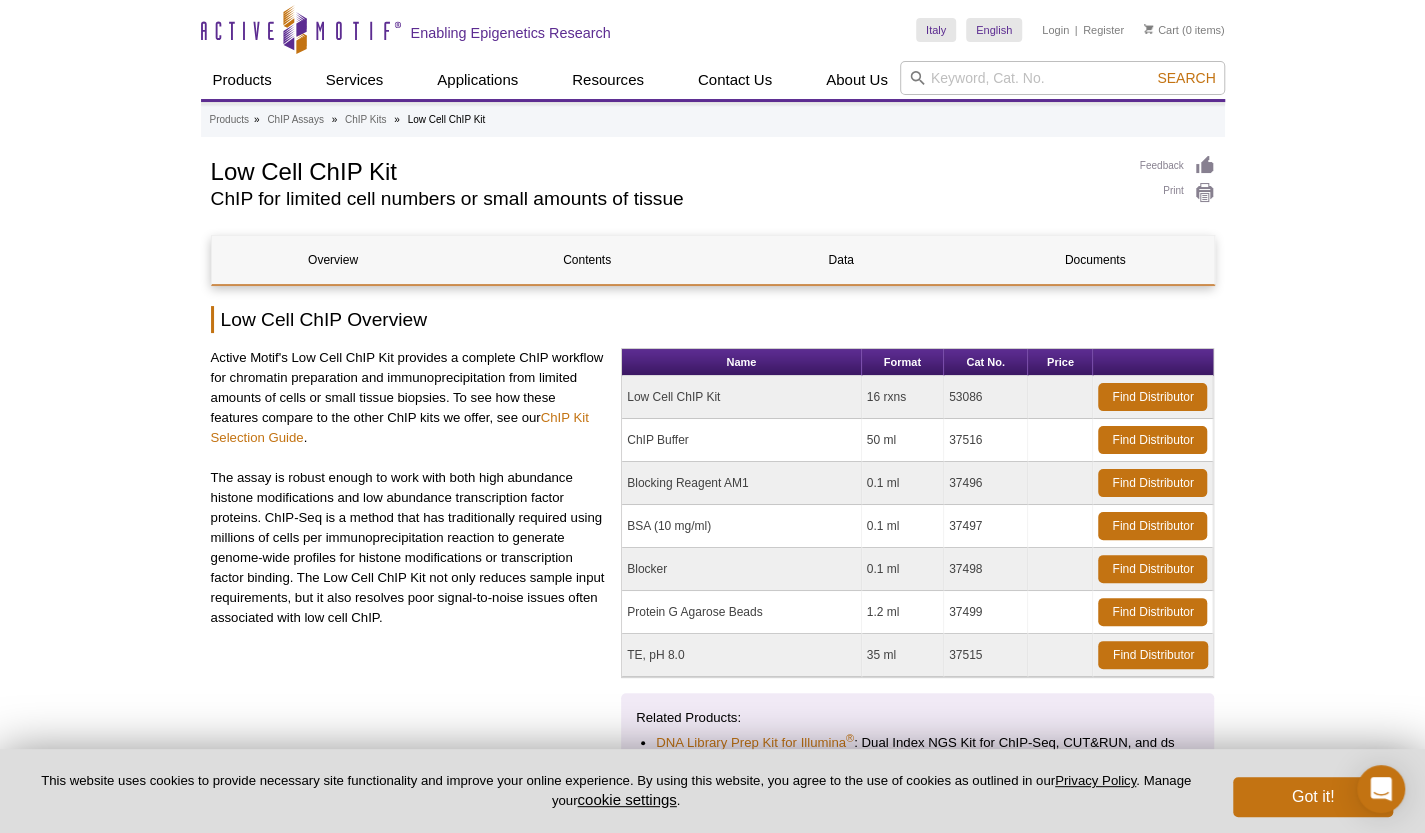 click at bounding box center (1060, 397) 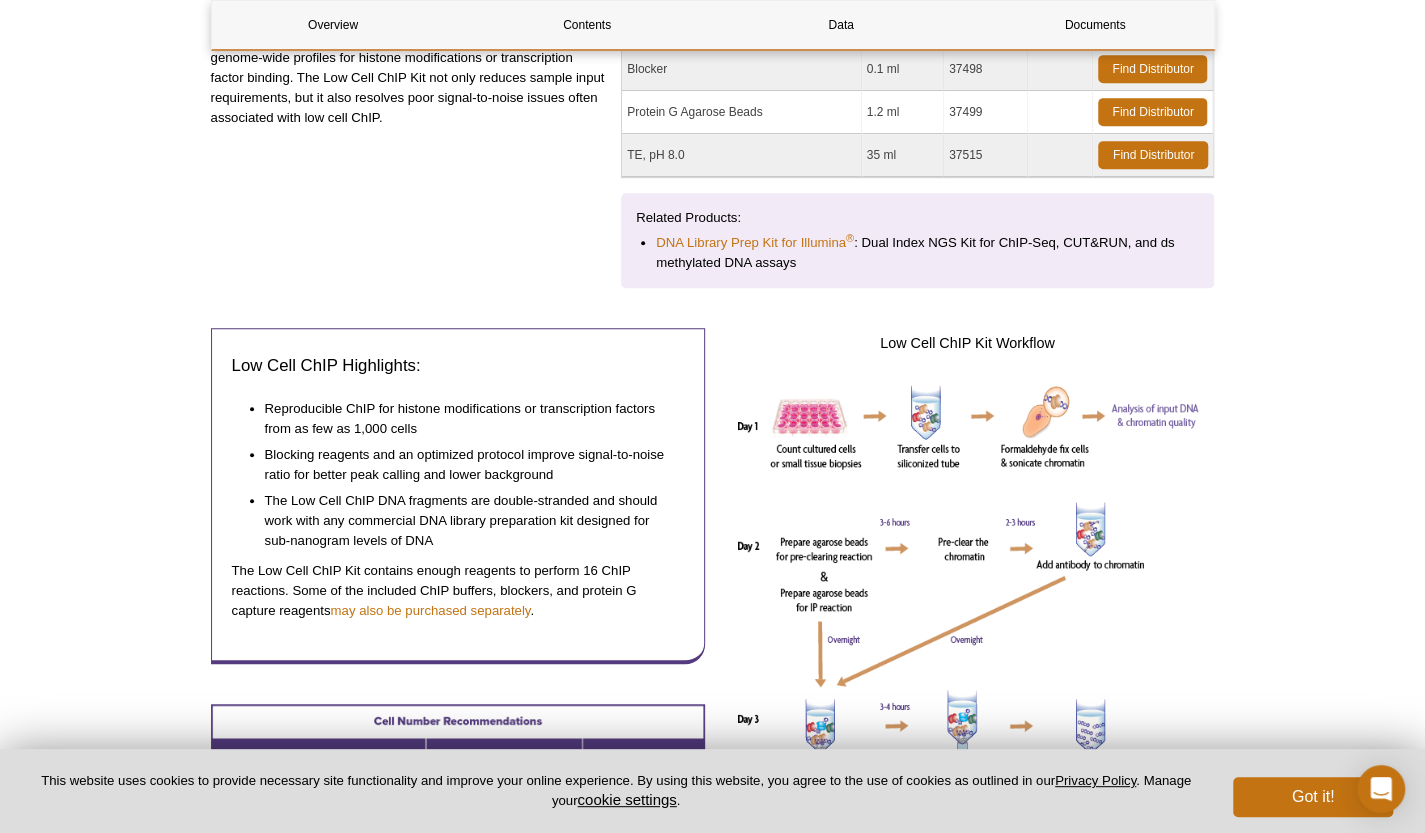scroll, scrollTop: 500, scrollLeft: 0, axis: vertical 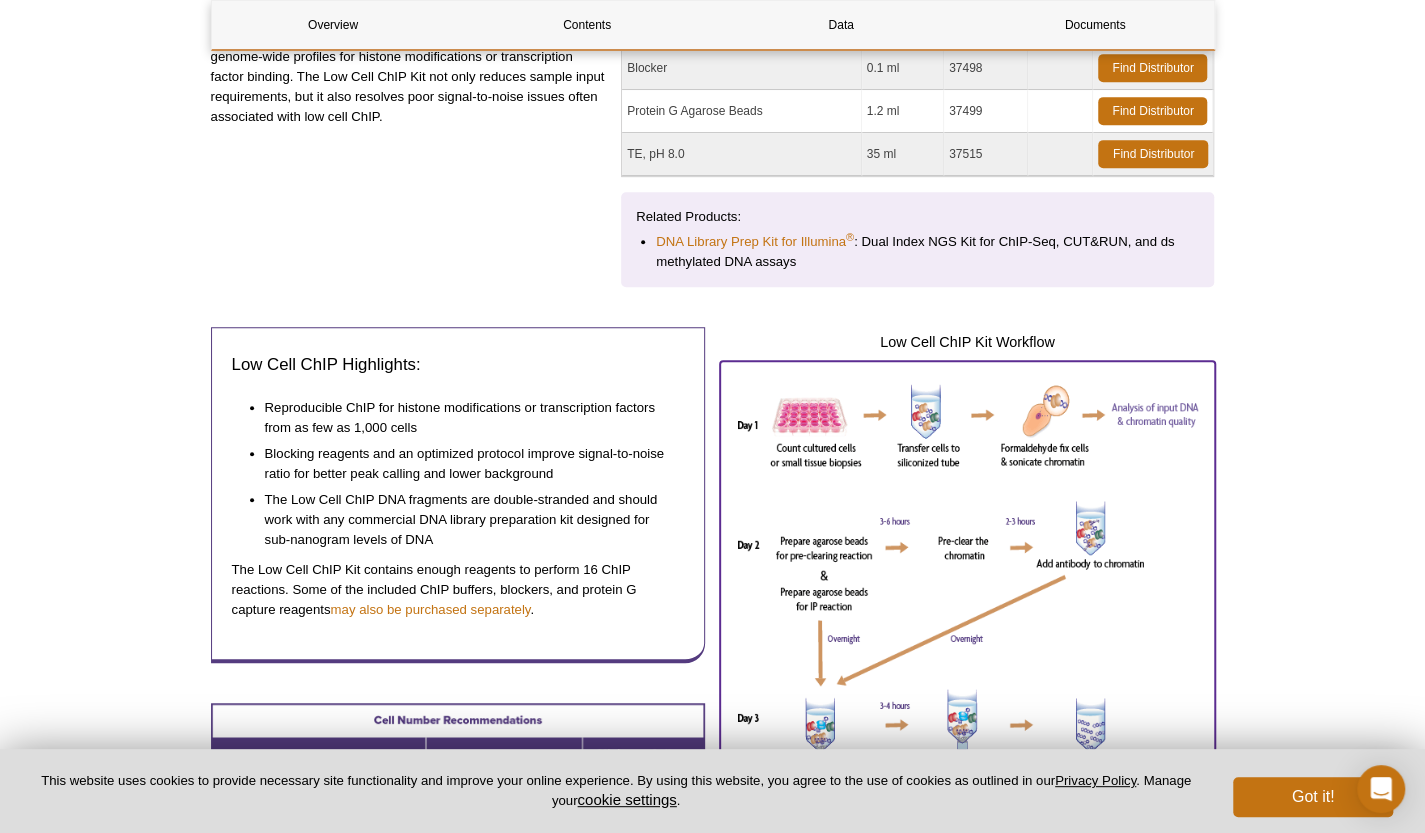 click at bounding box center [967, 663] 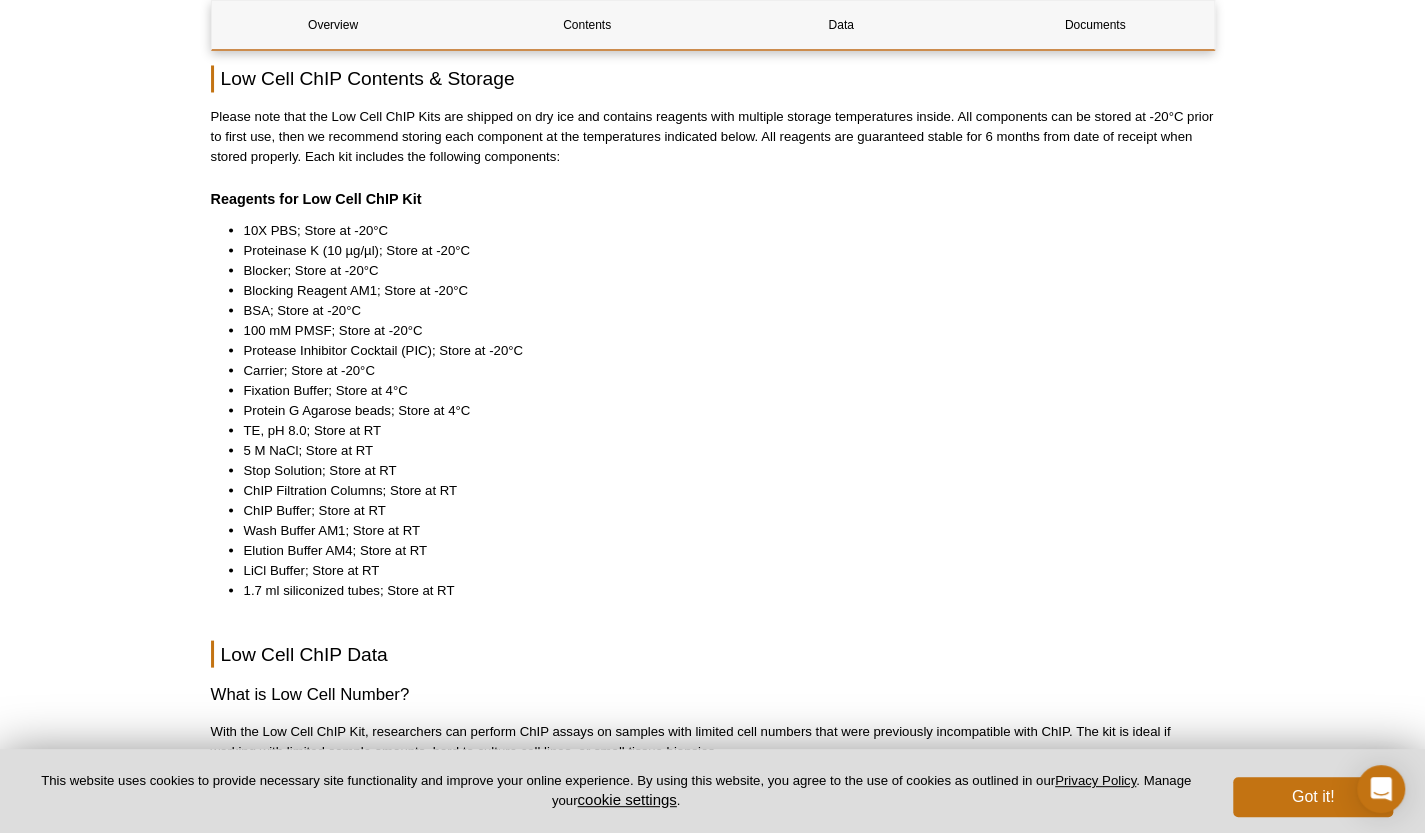 scroll, scrollTop: 1958, scrollLeft: 0, axis: vertical 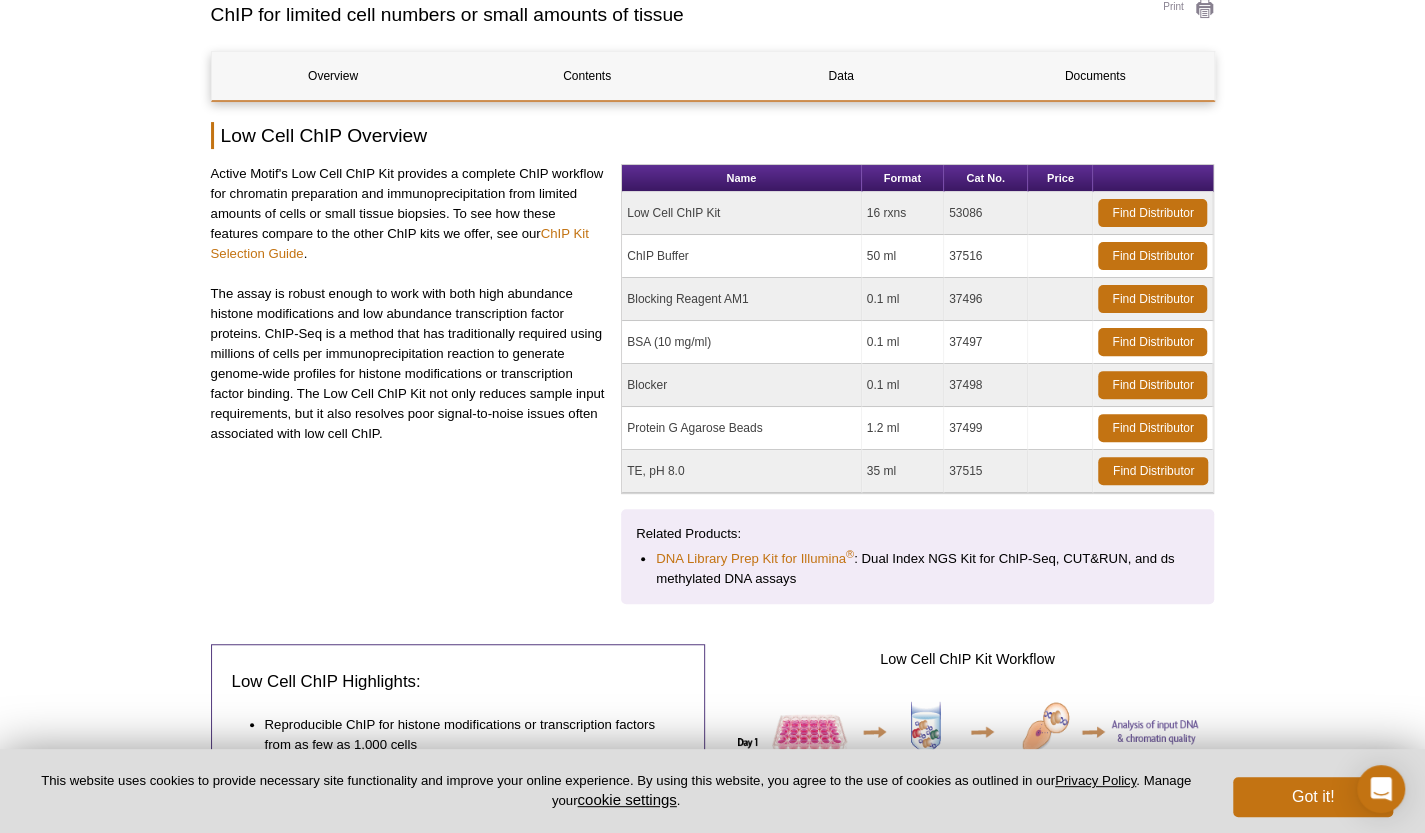 drag, startPoint x: 979, startPoint y: 213, endPoint x: 660, endPoint y: 226, distance: 319.26477 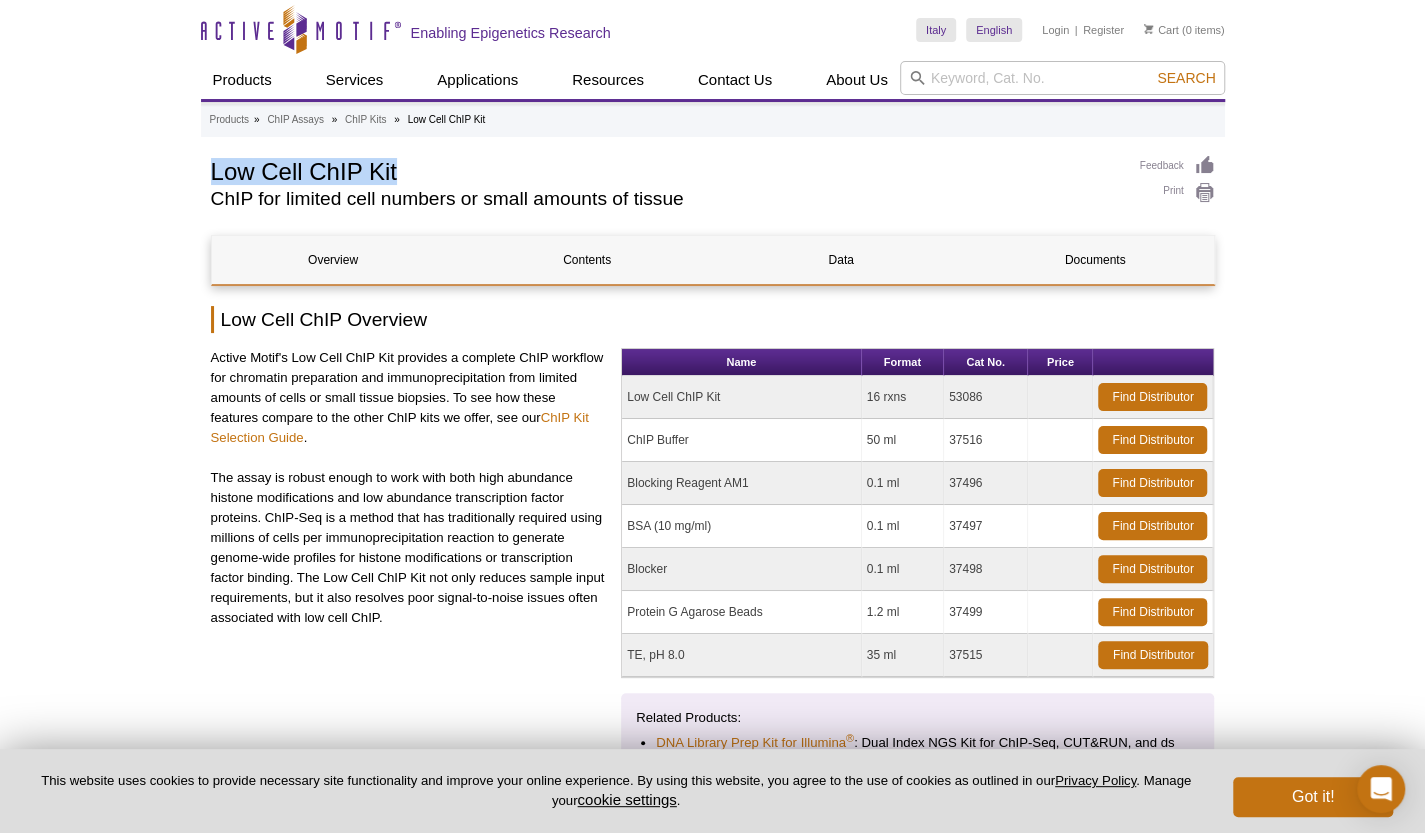 drag, startPoint x: 192, startPoint y: 167, endPoint x: 405, endPoint y: 165, distance: 213.00938 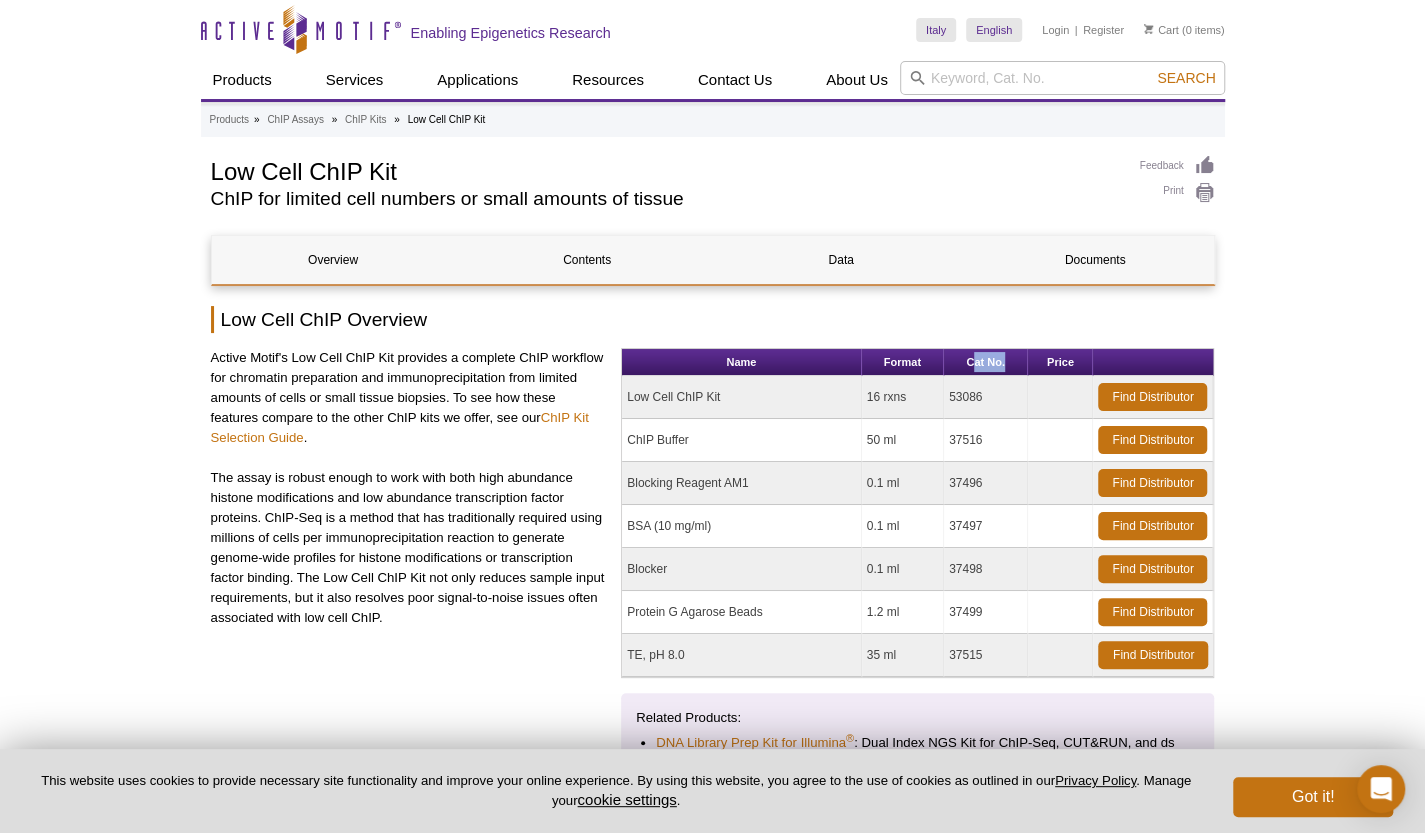 drag, startPoint x: 1005, startPoint y: 363, endPoint x: 972, endPoint y: 363, distance: 33 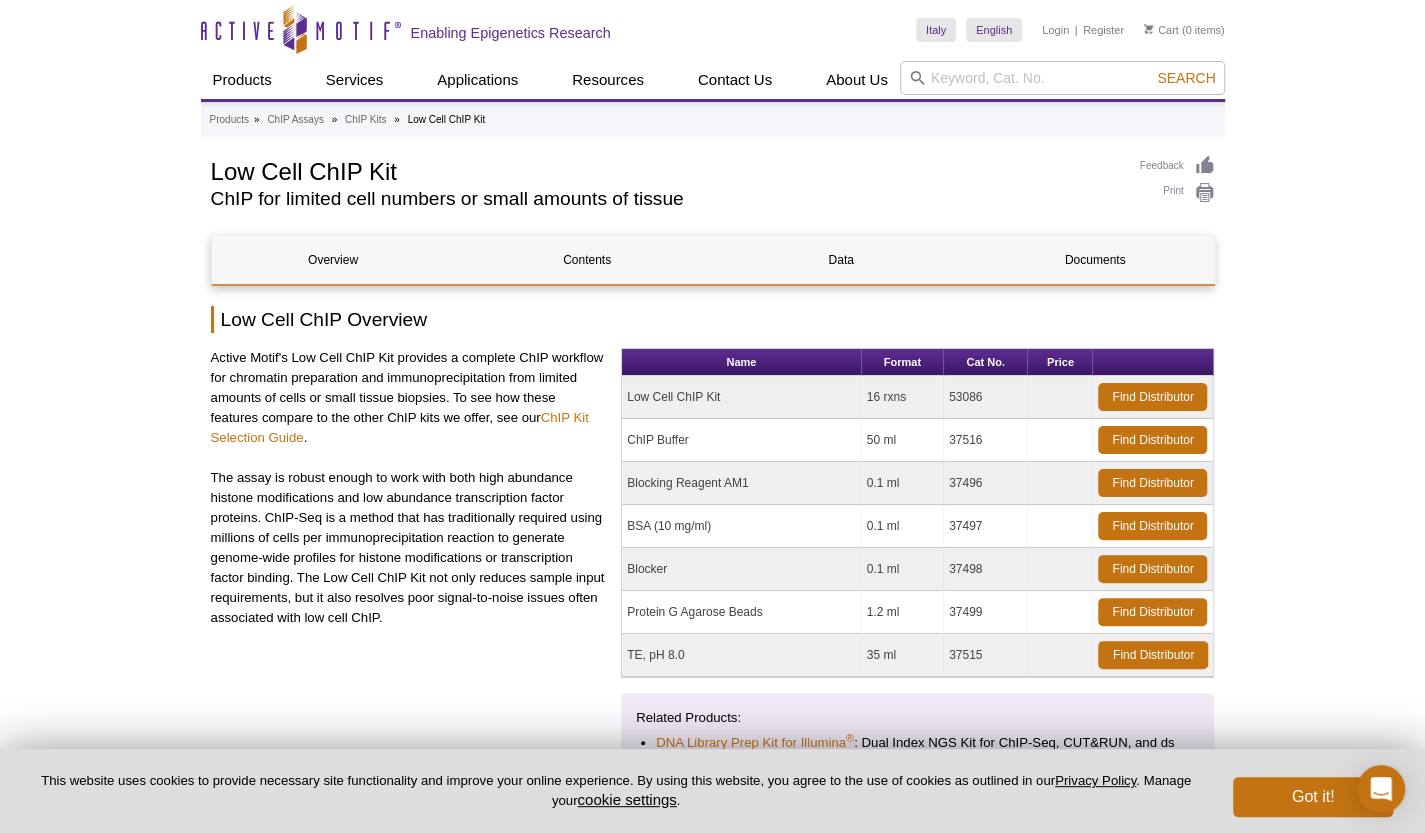 click on "53086" at bounding box center (986, 397) 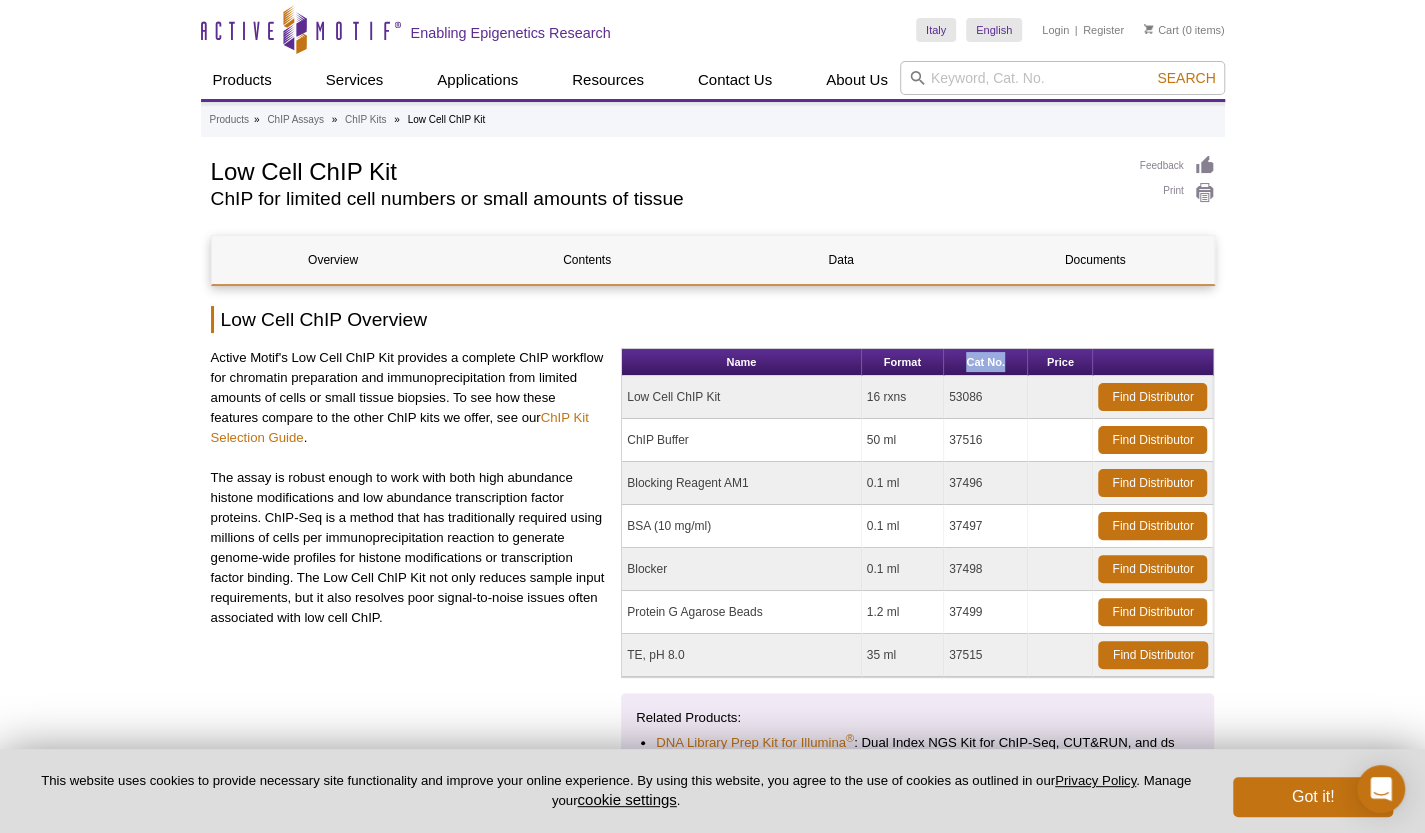 drag, startPoint x: 967, startPoint y: 361, endPoint x: 1025, endPoint y: 366, distance: 58.21512 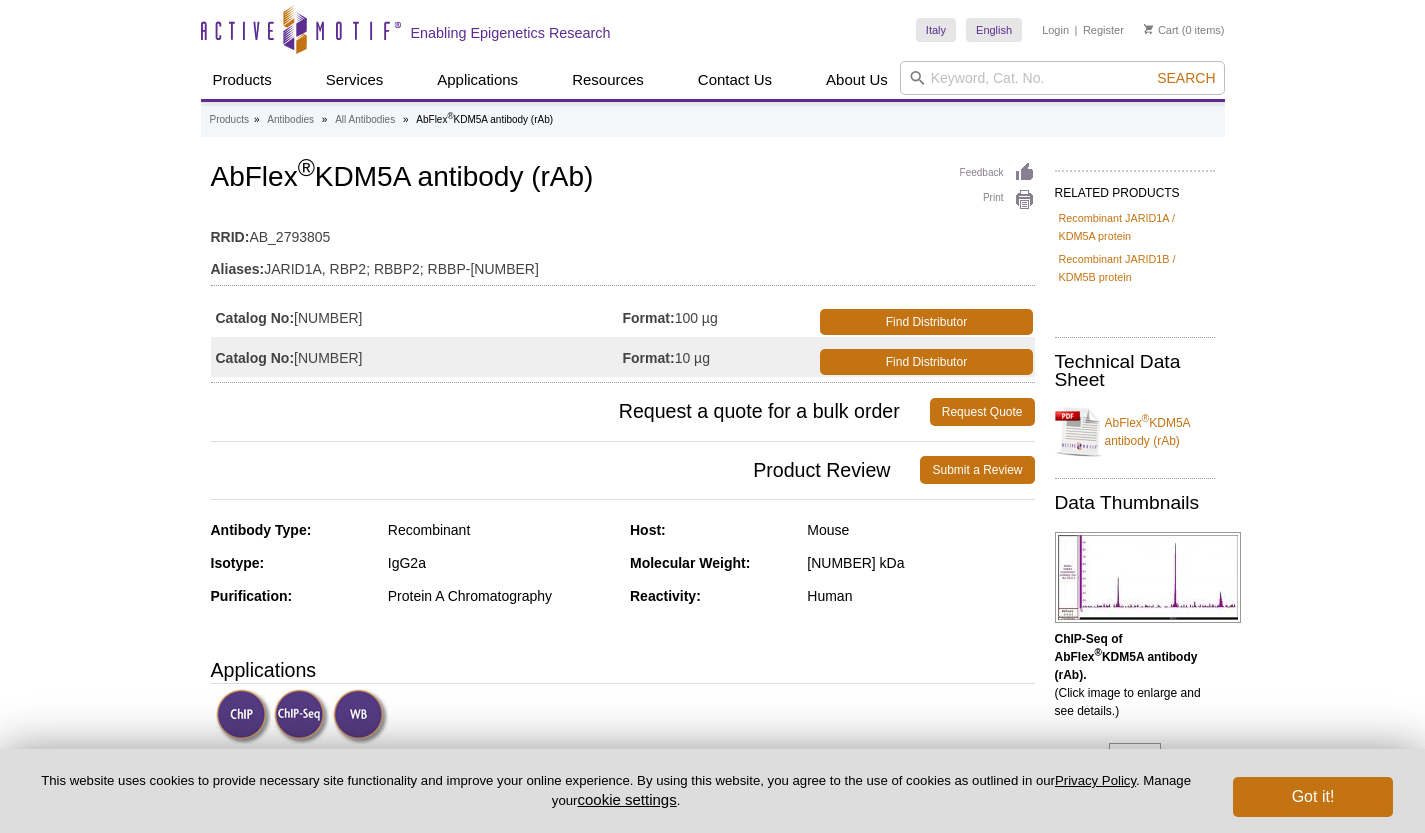 scroll, scrollTop: 0, scrollLeft: 0, axis: both 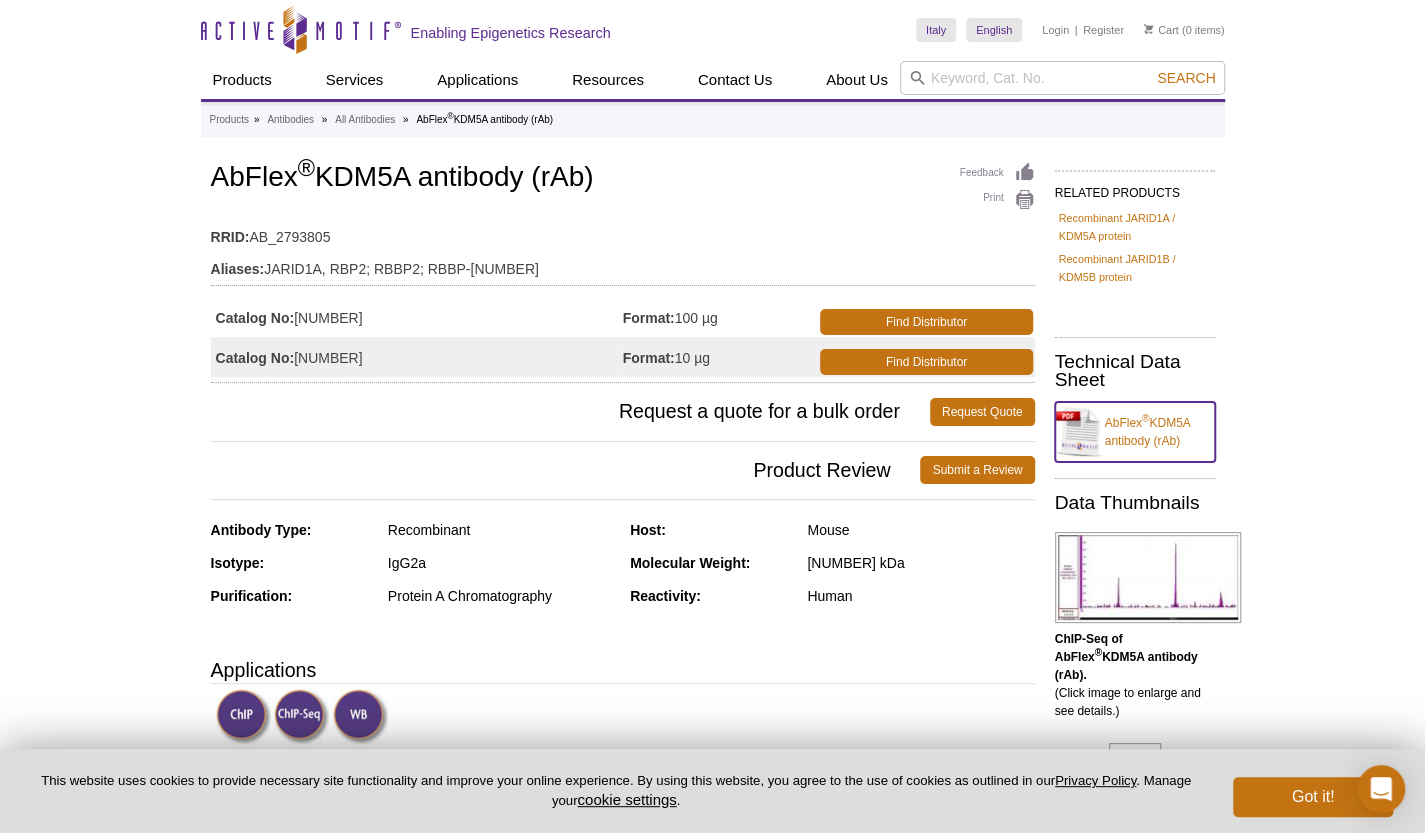 click on "AbFlex ®  KDM5A antibody (rAb)" at bounding box center (1135, 432) 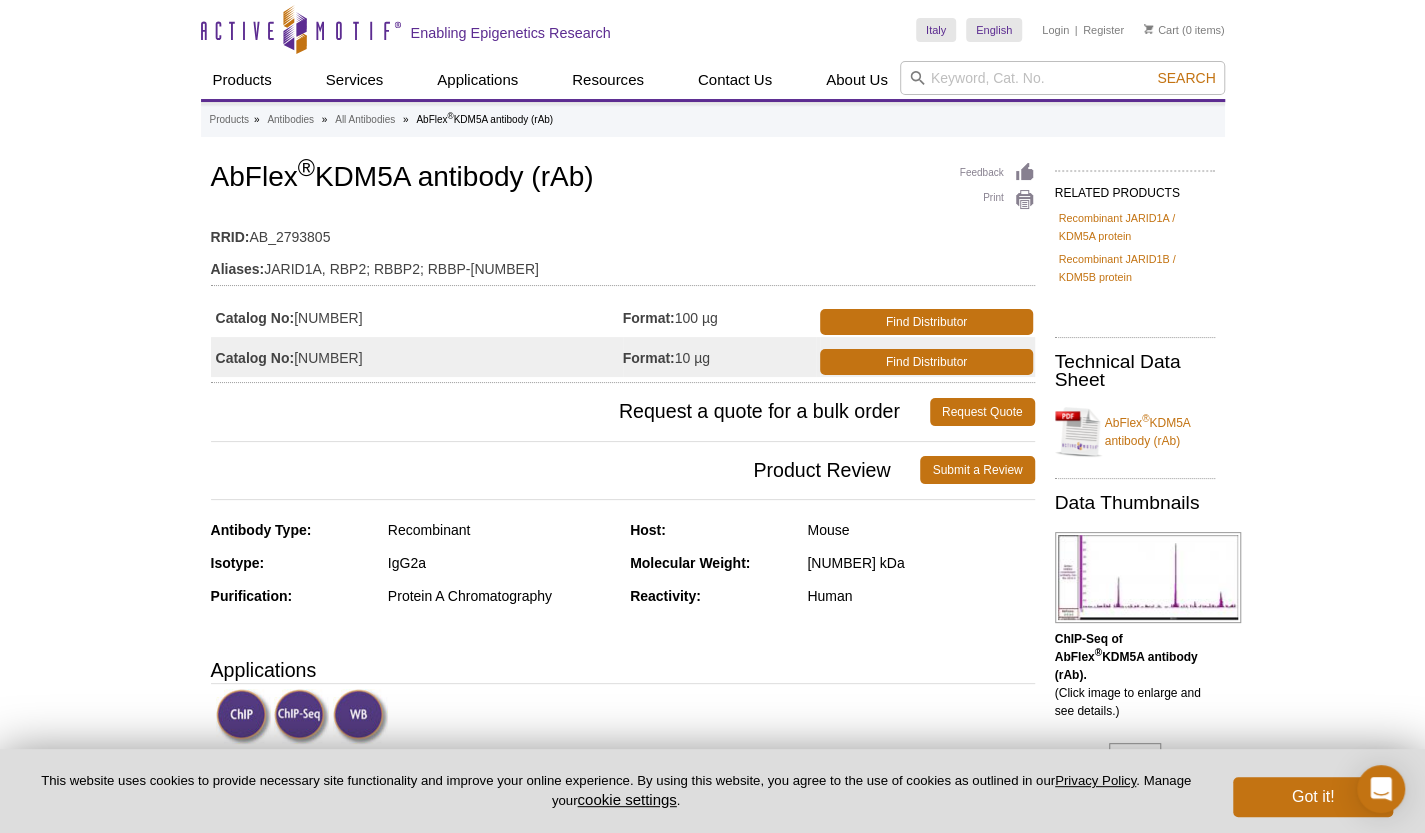 drag, startPoint x: 210, startPoint y: 171, endPoint x: 597, endPoint y: 173, distance: 387.00516 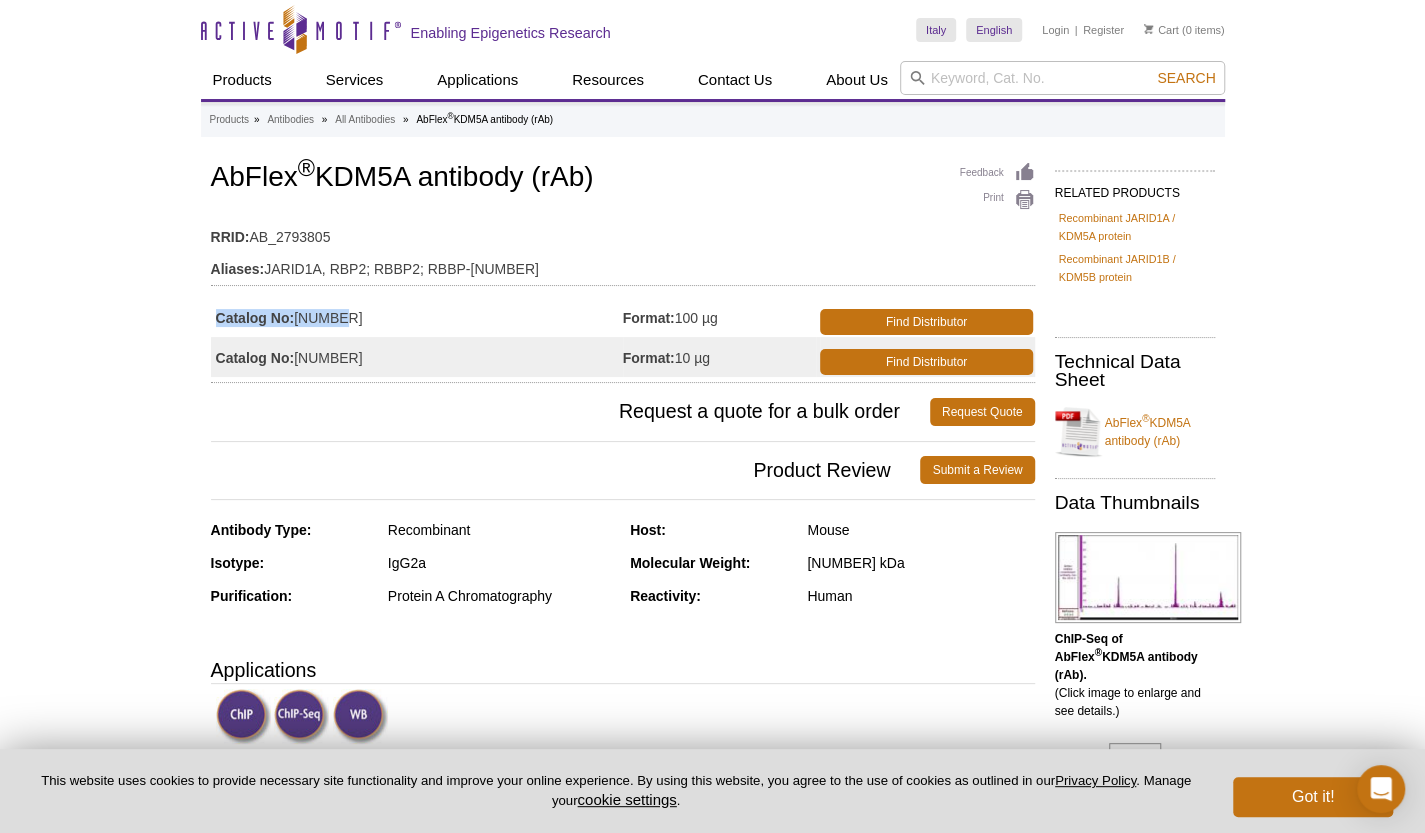 drag, startPoint x: 338, startPoint y: 316, endPoint x: 196, endPoint y: 309, distance: 142.17242 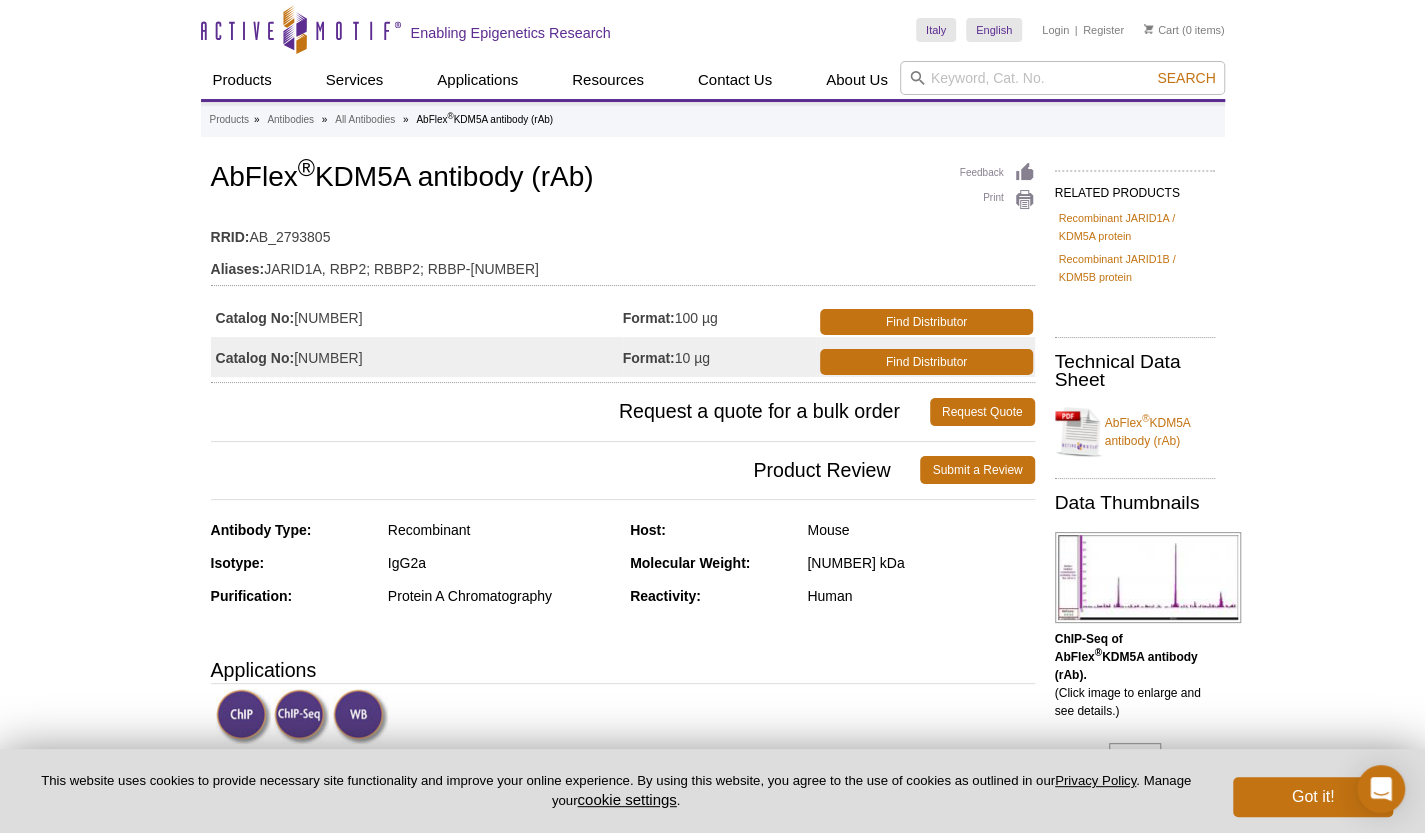 click on "Format:  100 µg" at bounding box center [720, 317] 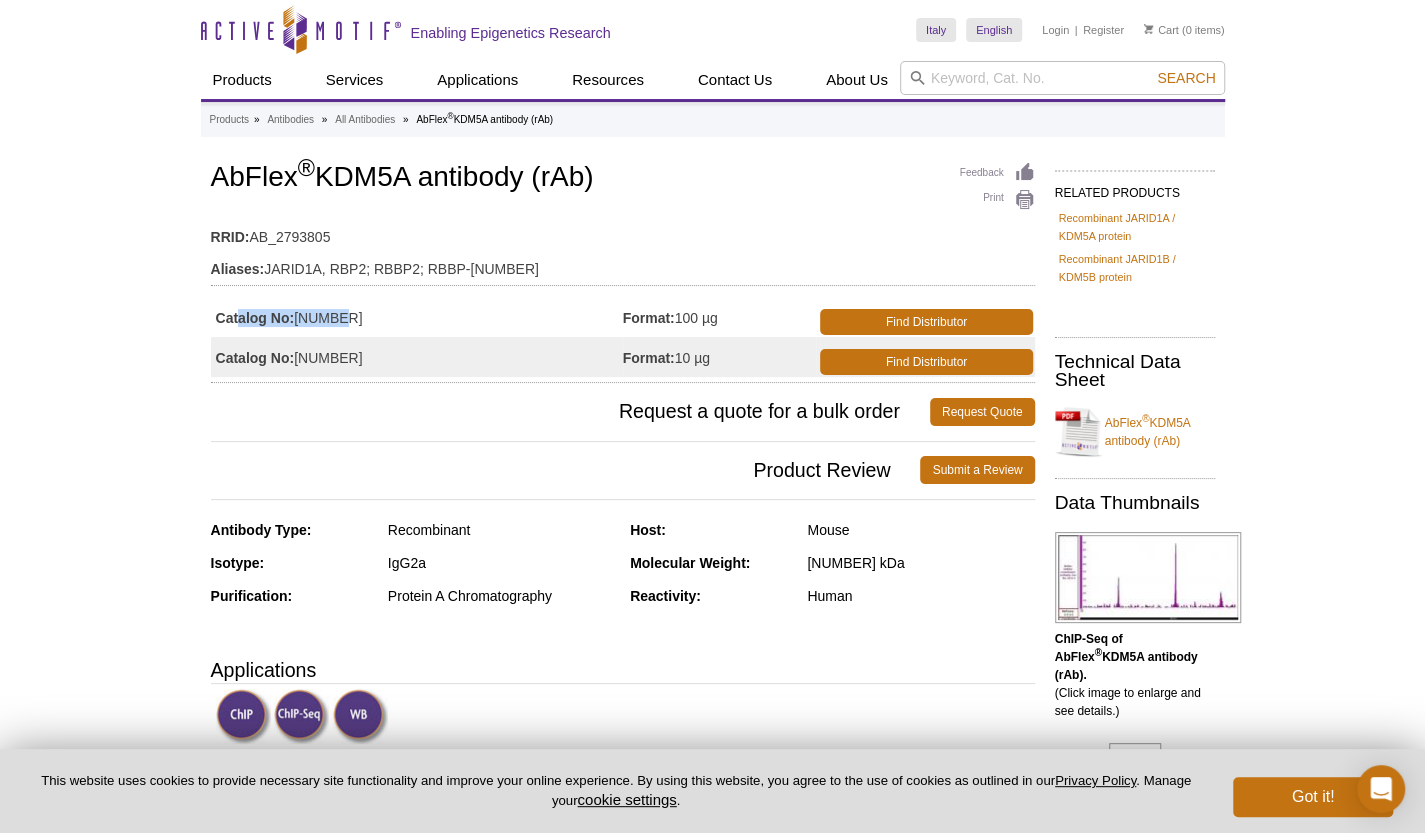 drag, startPoint x: 364, startPoint y: 309, endPoint x: 237, endPoint y: 323, distance: 127.769325 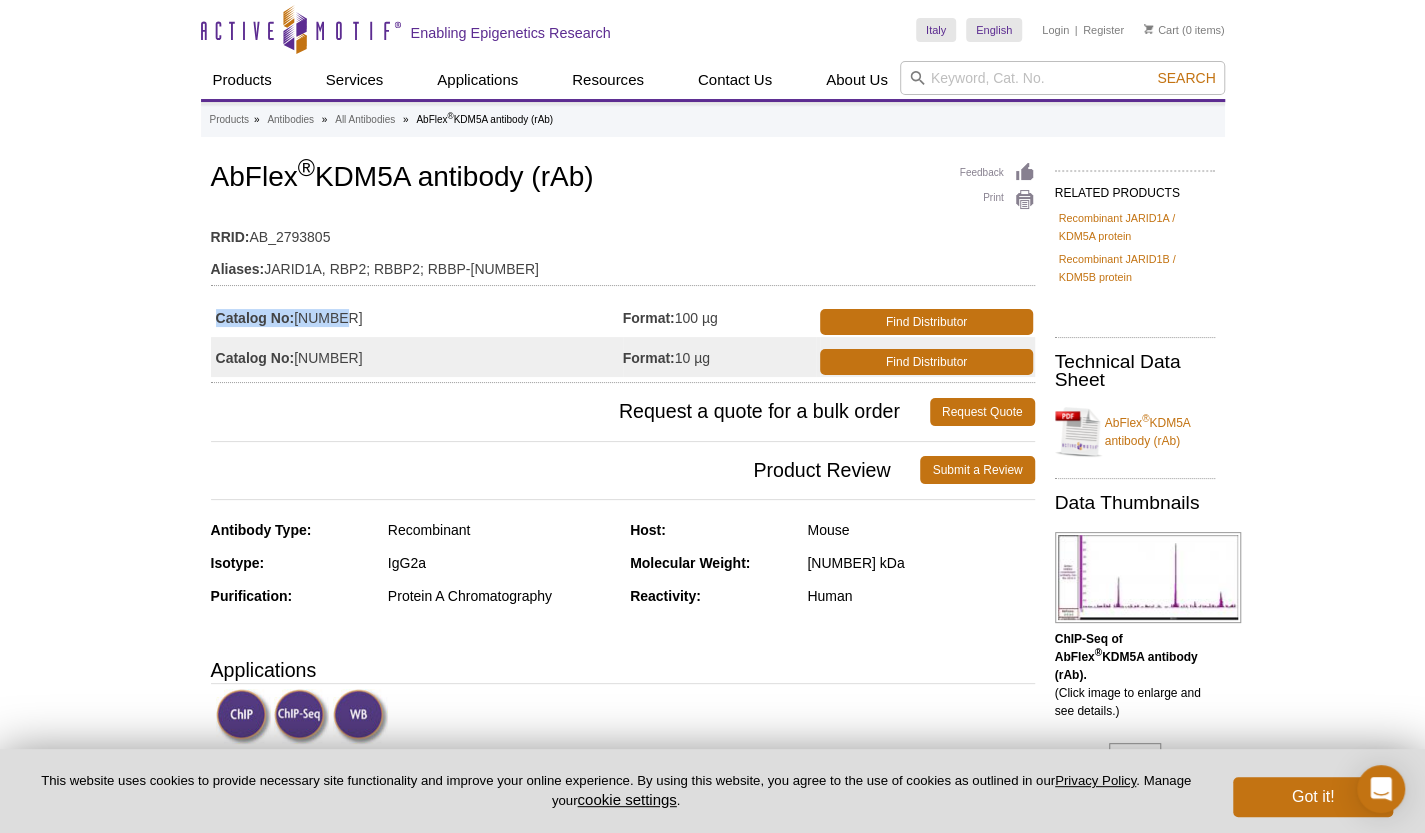 drag, startPoint x: 334, startPoint y: 316, endPoint x: 219, endPoint y: 311, distance: 115.10864 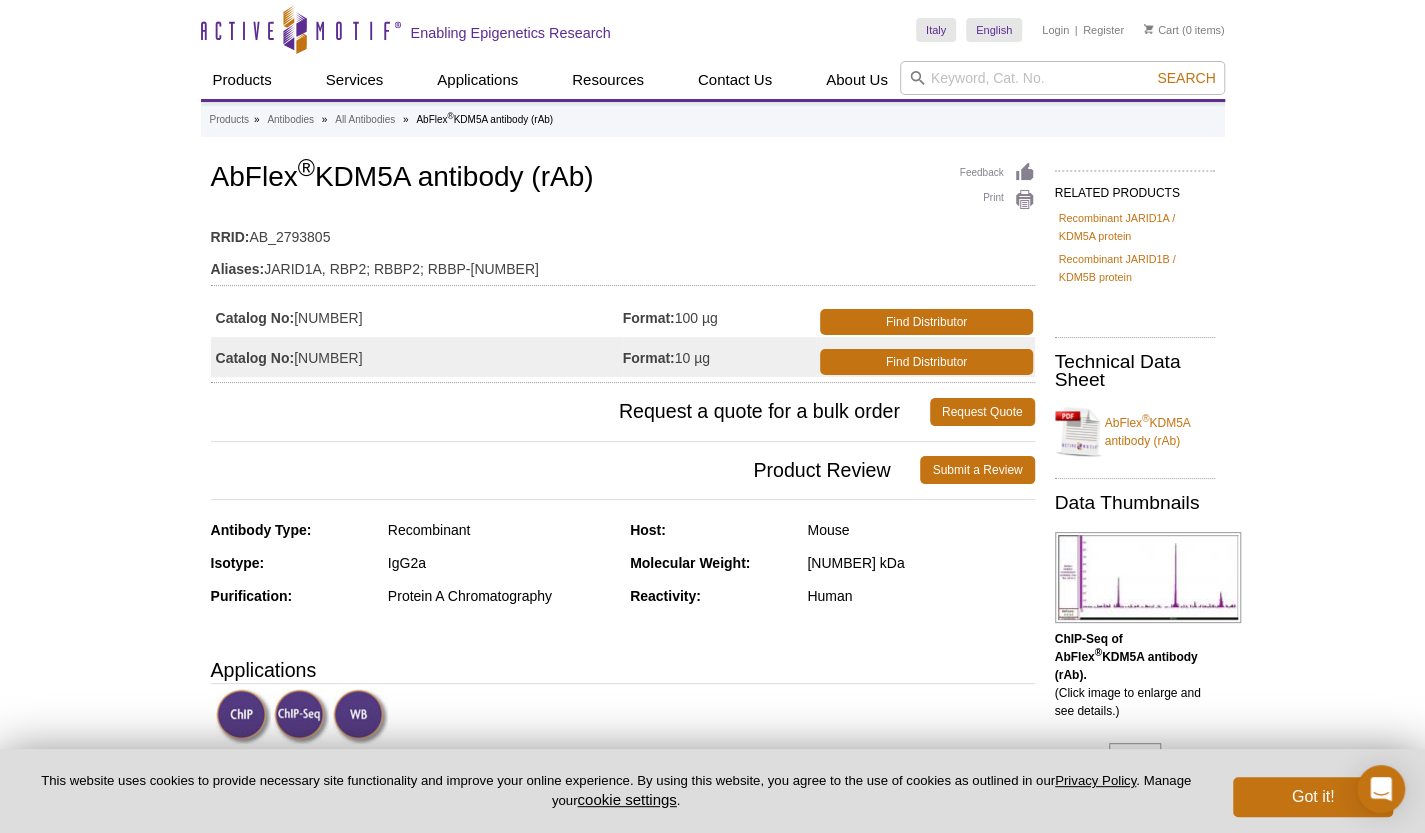 click on "Catalog No:  91211" at bounding box center (417, 317) 